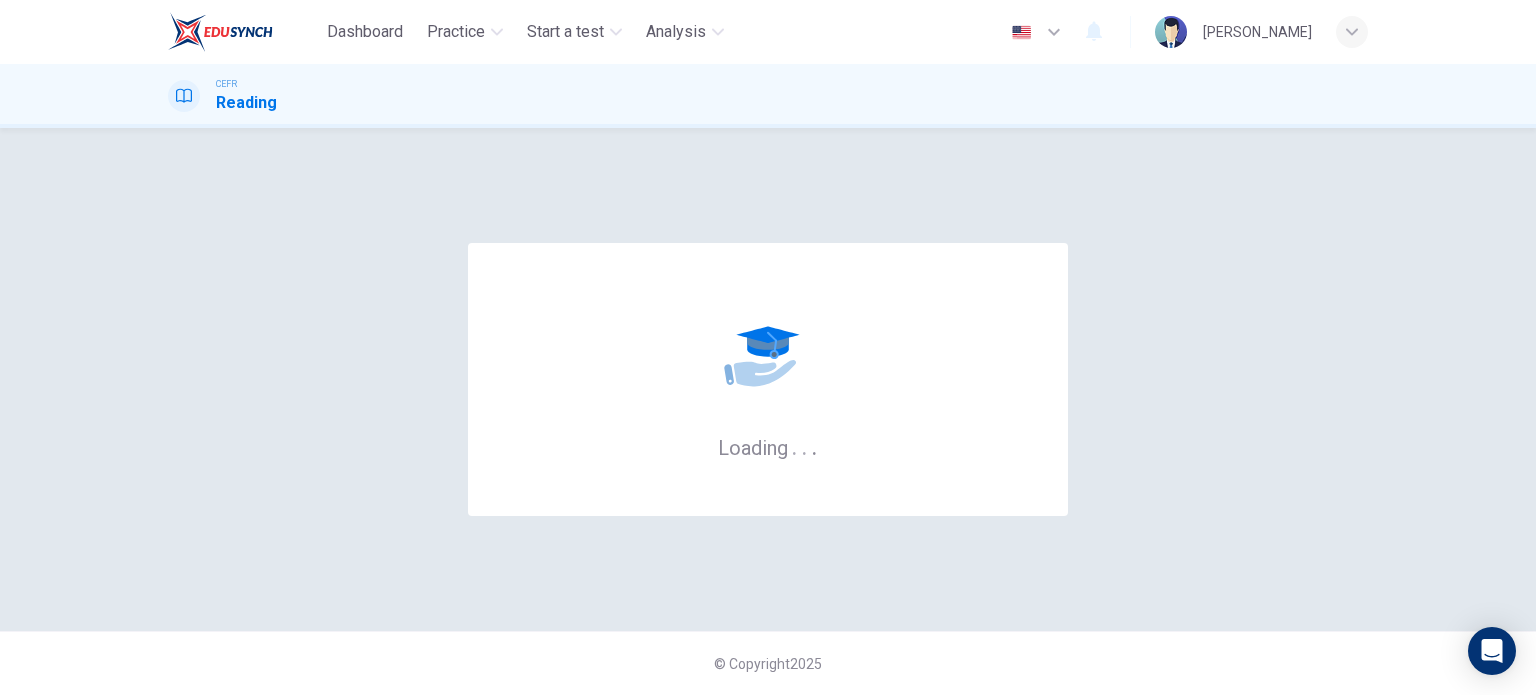 scroll, scrollTop: 0, scrollLeft: 0, axis: both 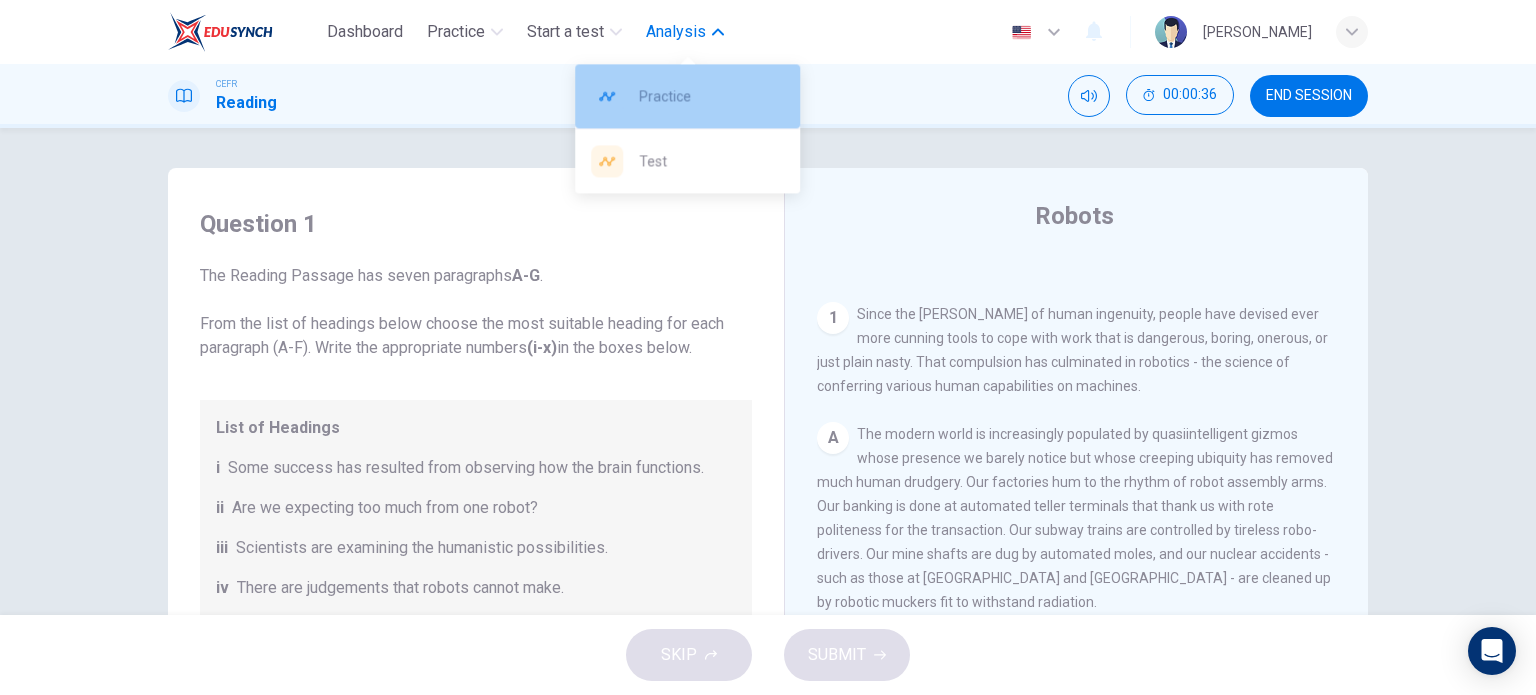 click on "Practice" at bounding box center [711, 96] 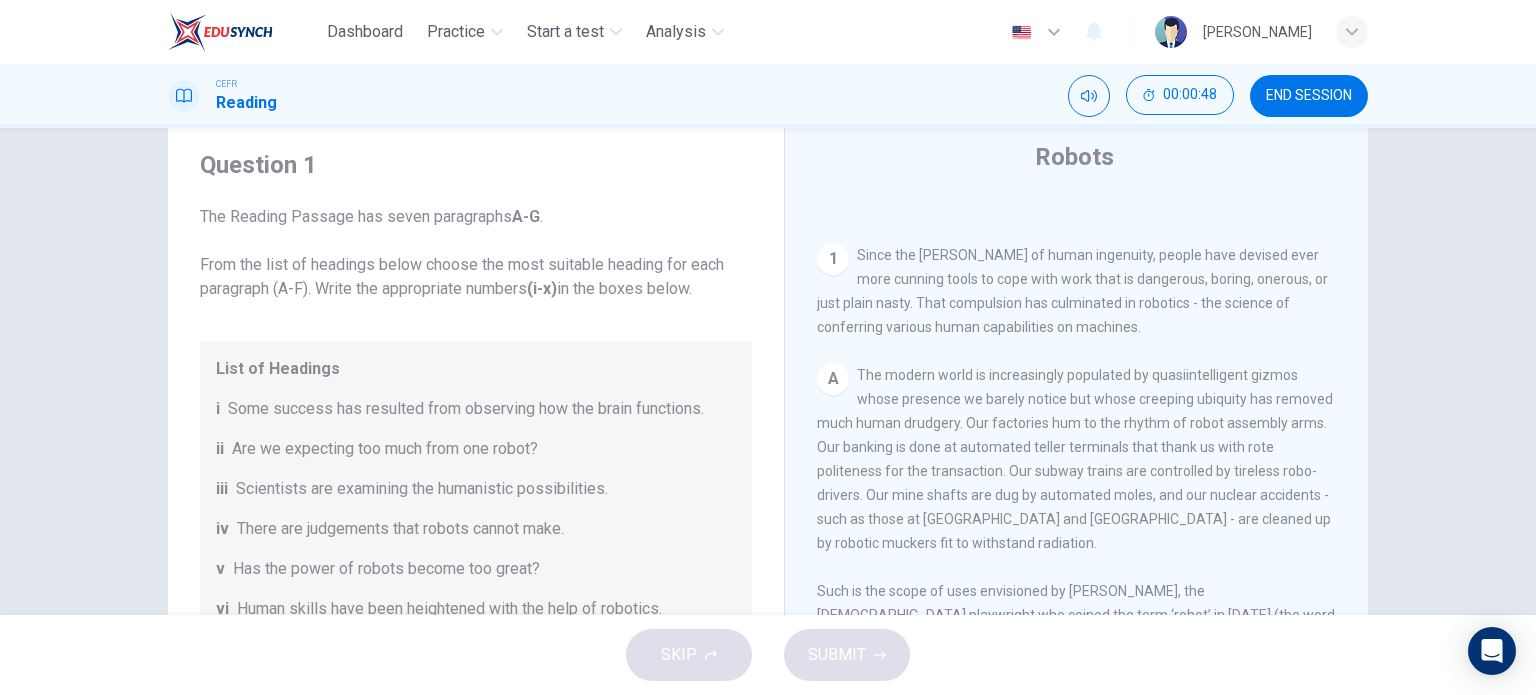 scroll, scrollTop: 60, scrollLeft: 0, axis: vertical 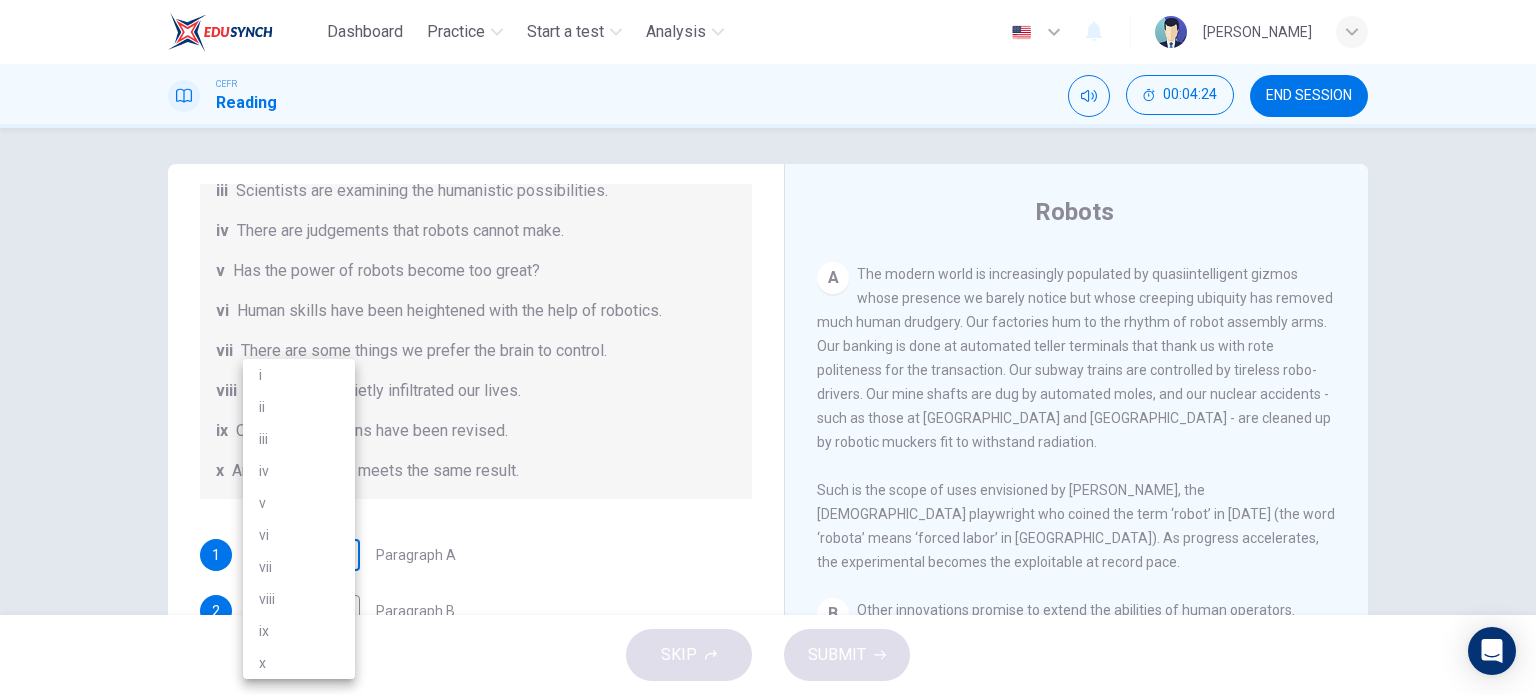 click on "Dashboard Practice Start a test Analysis English en ​ [PERSON_NAME] Reading 00:04:24 END SESSION Question 1 The Reading Passage has seven paragraphs  A-G .  From the list of headings below choose the most suitable heading for each
paragraph (A-F).
Write the appropriate numbers  (i-x)  in the boxes below. List of Headings i Some success has resulted from observing how the brain functions. ii Are we expecting too much from one robot? iii Scientists are examining the humanistic possibilities. iv There are judgements that robots cannot make. v Has the power of robots become too great? vi Human skills have been heightened with the help of robotics. vii There are some things we prefer the brain to control. viii Robots have quietly infiltrated our lives. ix Original predictions have been revised. x Another approach meets the same result. 1 ​ ​ Paragraph A 2 ​ ​ Paragraph B 3 ​ ​ Paragraph C 4 ​ ​ Paragraph D 5 ​ ​ Paragraph E 6 ​ ​ Paragraph F Robots CLICK TO ZOOM 1 A B" at bounding box center (768, 347) 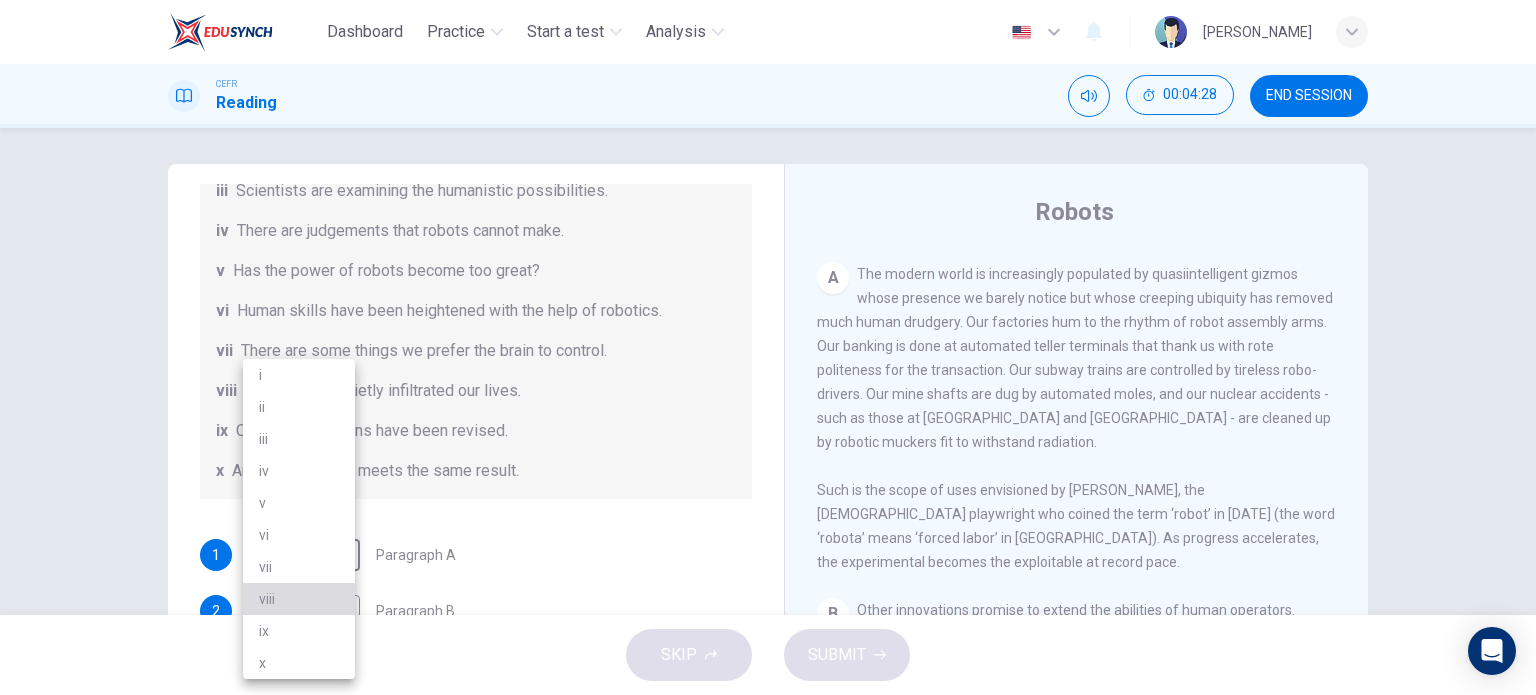click on "viii" at bounding box center [299, 599] 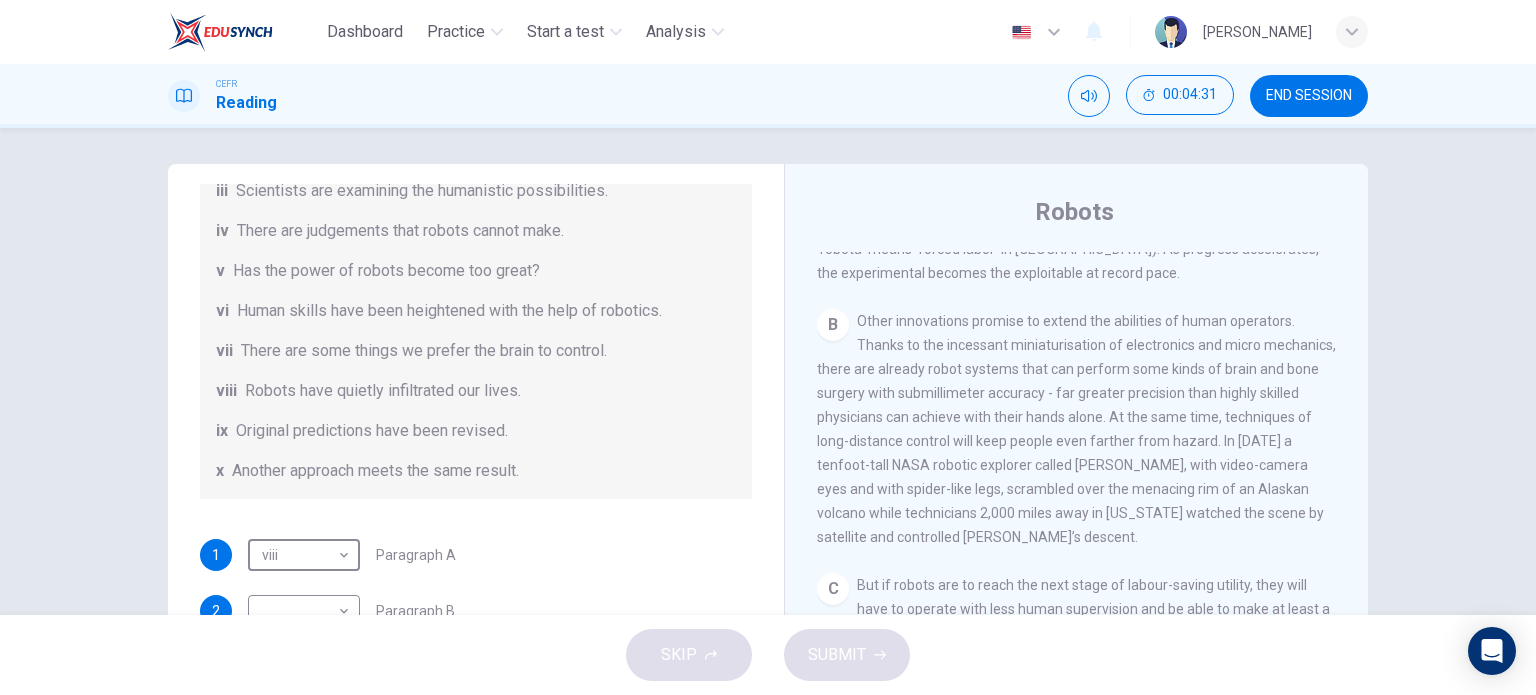 scroll, scrollTop: 822, scrollLeft: 0, axis: vertical 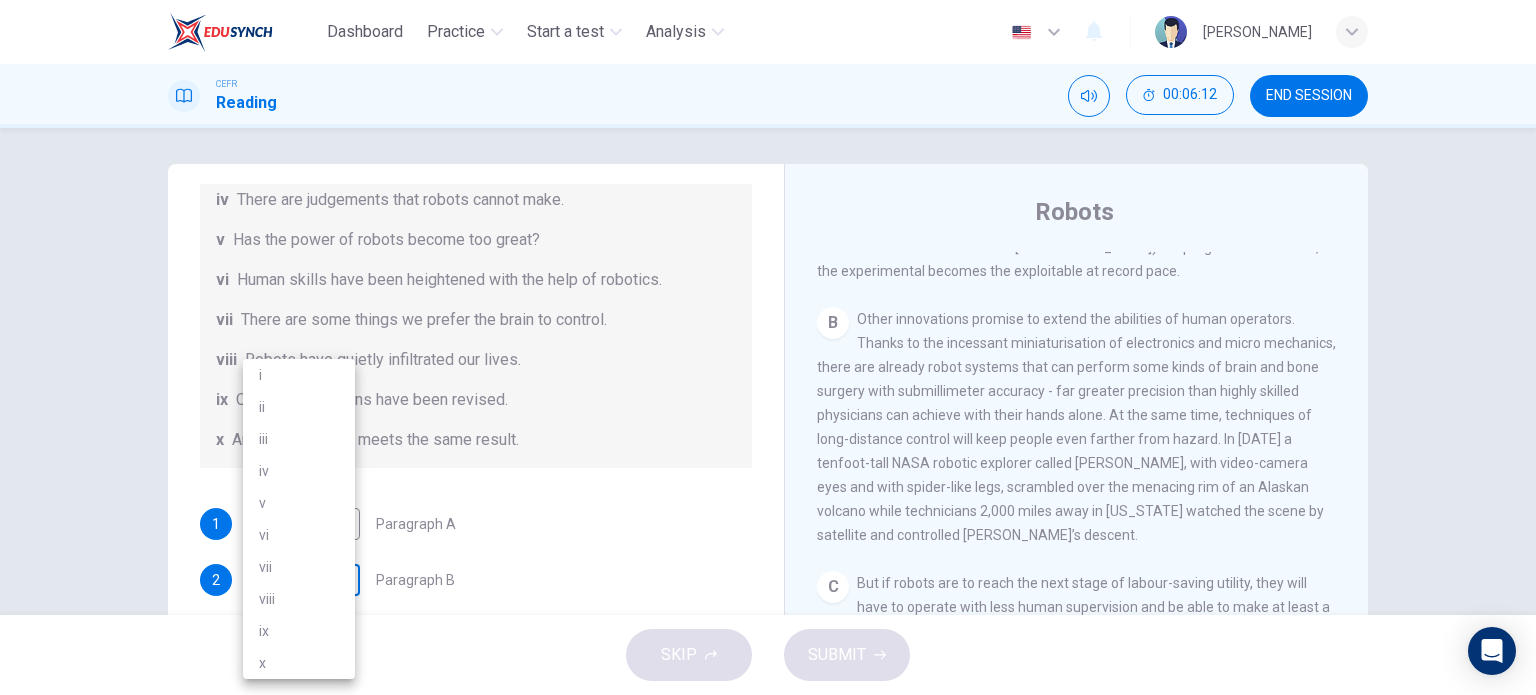 click on "Dashboard Practice Start a test Analysis English en ​ [PERSON_NAME] Reading 00:06:12 END SESSION Question 1 The Reading Passage has seven paragraphs  A-G .  From the list of headings below choose the most suitable heading for each
paragraph (A-F).
Write the appropriate numbers  (i-x)  in the boxes below. List of Headings i Some success has resulted from observing how the brain functions. ii Are we expecting too much from one robot? iii Scientists are examining the humanistic possibilities. iv There are judgements that robots cannot make. v Has the power of robots become too great? vi Human skills have been heightened with the help of robotics. vii There are some things we prefer the brain to control. viii Robots have quietly infiltrated our lives. ix Original predictions have been revised. x Another approach meets the same result. 1 viii viii ​ Paragraph A 2 ​ ​ Paragraph B 3 ​ ​ Paragraph C 4 ​ ​ Paragraph D 5 ​ ​ Paragraph E 6 ​ ​ Paragraph F Robots CLICK TO ZOOM" at bounding box center (768, 347) 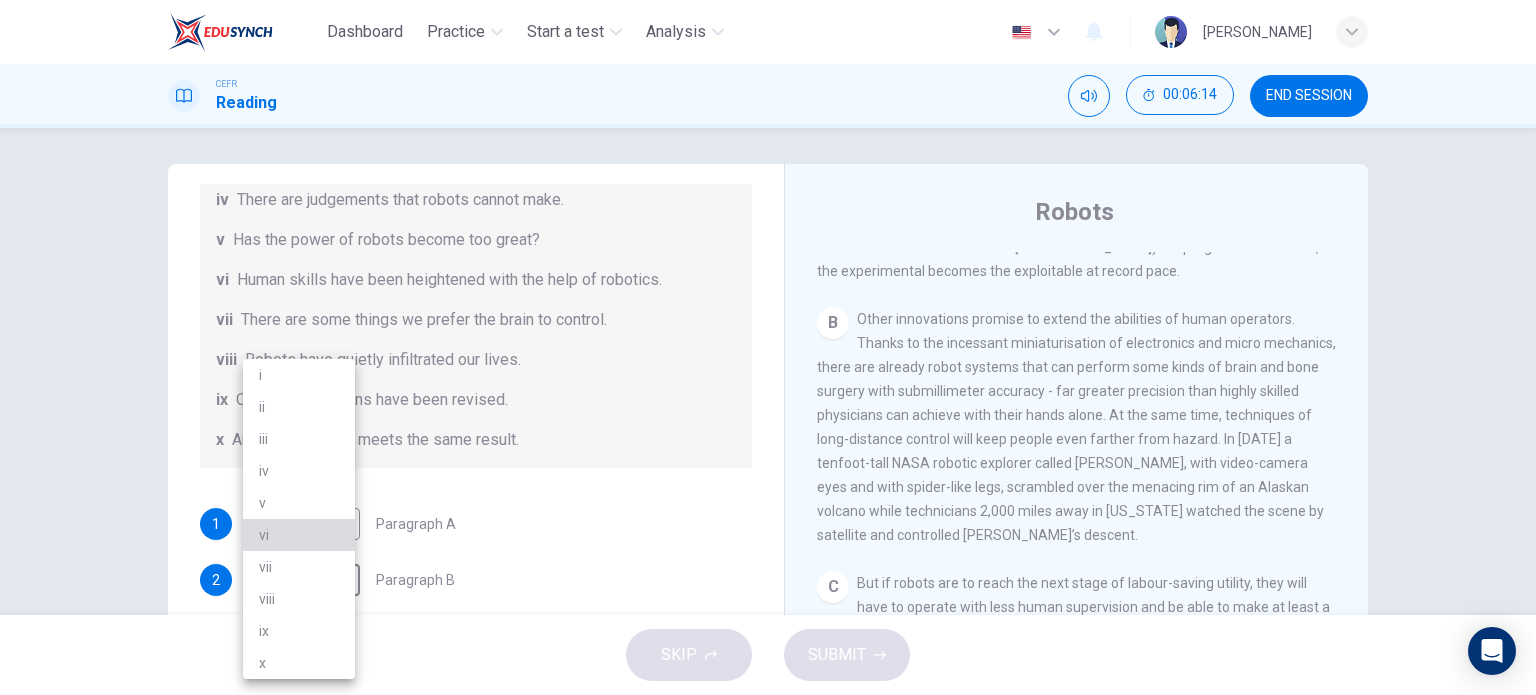 click on "vi" at bounding box center (299, 535) 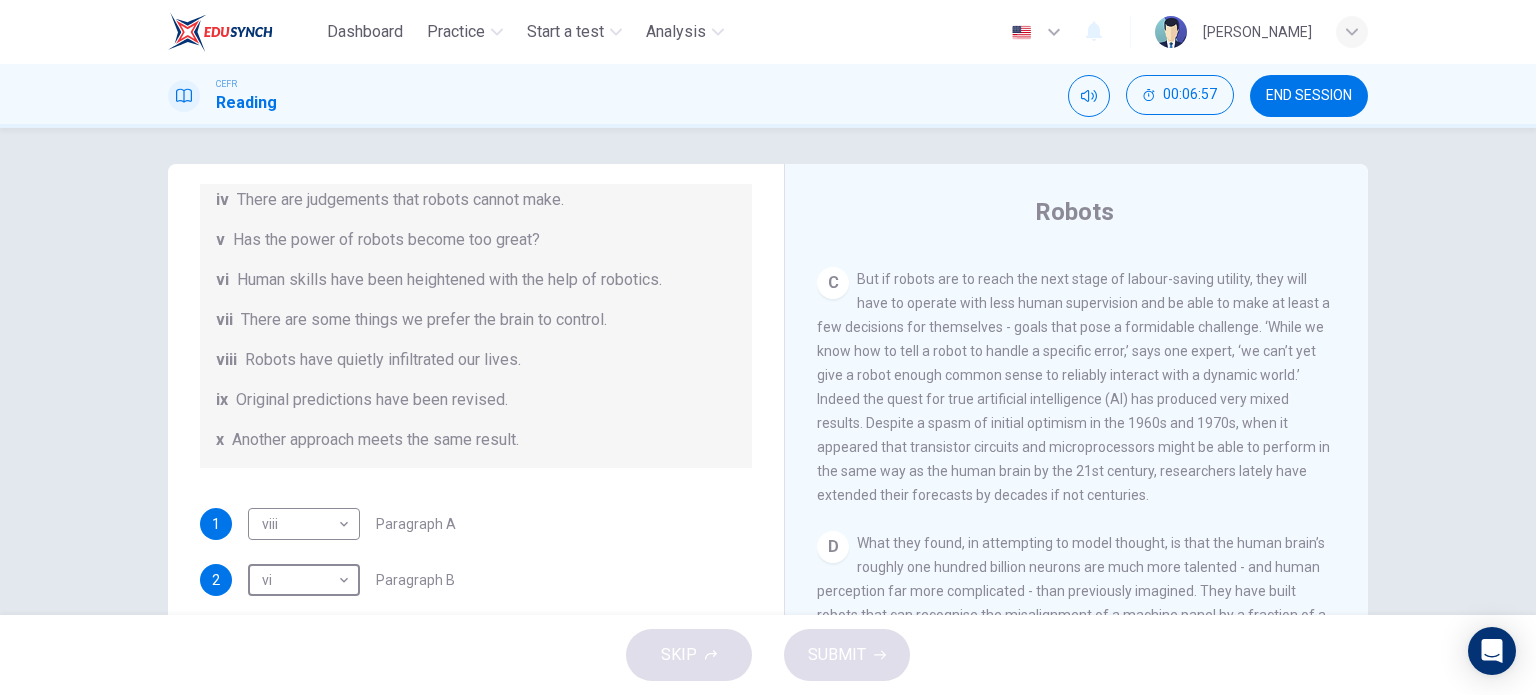 scroll, scrollTop: 1127, scrollLeft: 0, axis: vertical 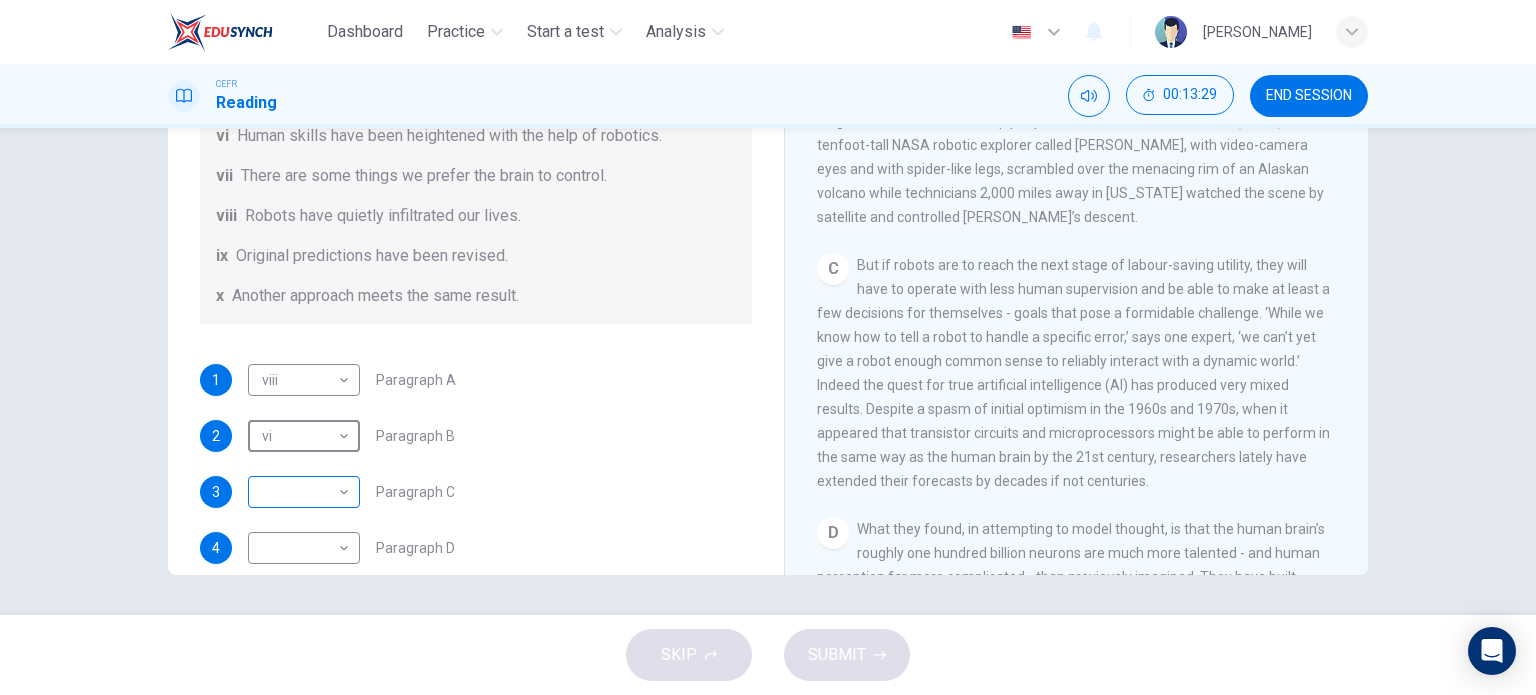 click on "Dashboard Practice Start a test Analysis English en ​ [PERSON_NAME] Reading 00:13:29 END SESSION Question 1 The Reading Passage has seven paragraphs  A-G .  From the list of headings below choose the most suitable heading for each
paragraph (A-F).
Write the appropriate numbers  (i-x)  in the boxes below. List of Headings i Some success has resulted from observing how the brain functions. ii Are we expecting too much from one robot? iii Scientists are examining the humanistic possibilities. iv There are judgements that robots cannot make. v Has the power of robots become too great? vi Human skills have been heightened with the help of robotics. vii There are some things we prefer the brain to control. viii Robots have quietly infiltrated our lives. ix Original predictions have been revised. x Another approach meets the same result. 1 viii viii ​ Paragraph A 2 vi vi ​ Paragraph B 3 ​ ​ Paragraph C 4 ​ ​ Paragraph D 5 ​ ​ Paragraph E 6 ​ ​ Paragraph F Robots 1 A B C D E" at bounding box center [768, 347] 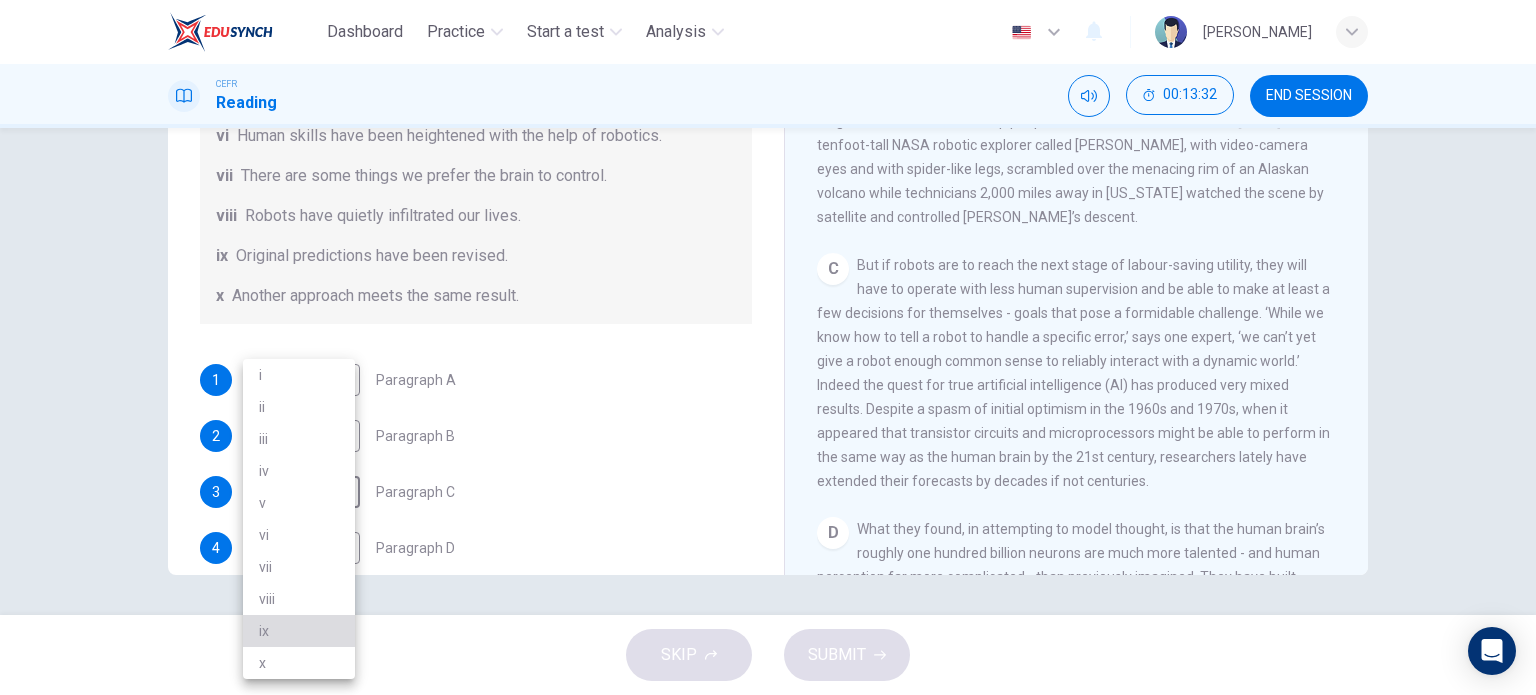 click on "ix" at bounding box center [299, 631] 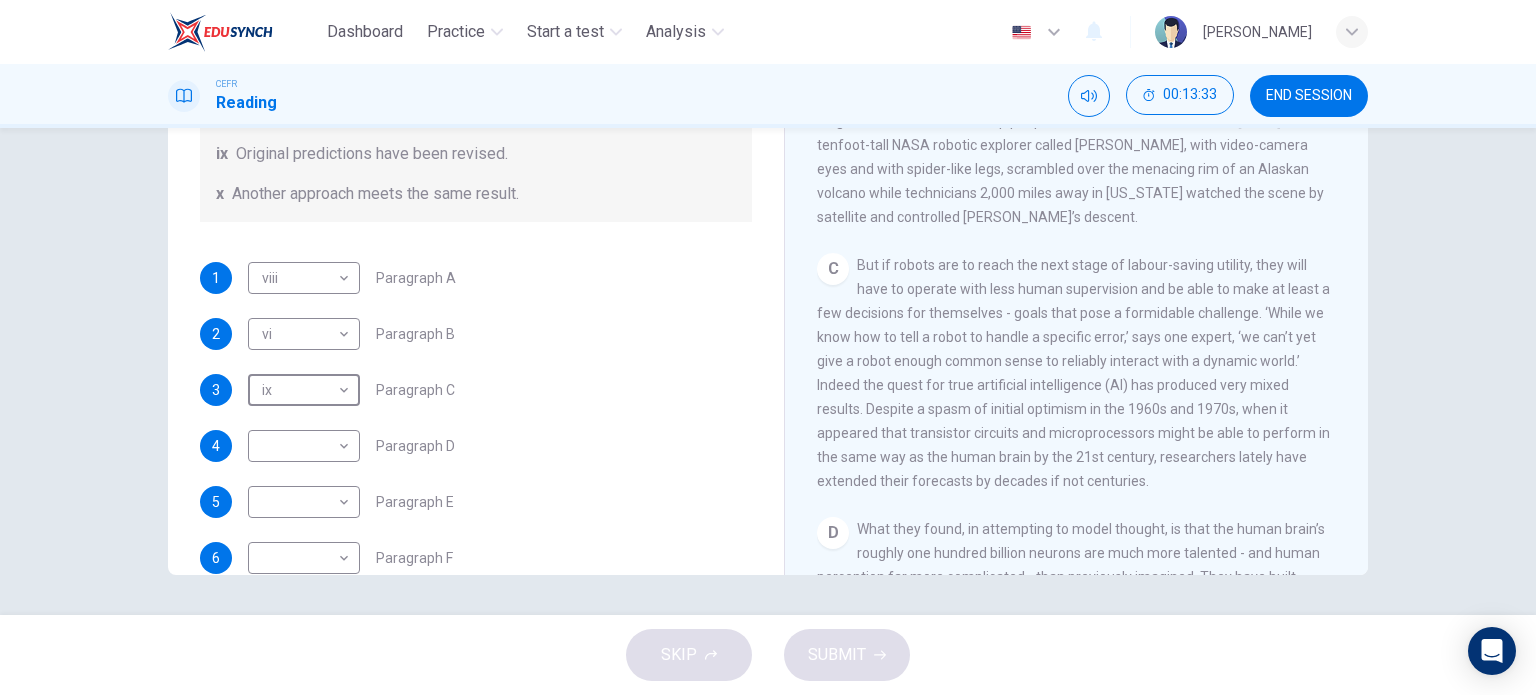 scroll, scrollTop: 347, scrollLeft: 0, axis: vertical 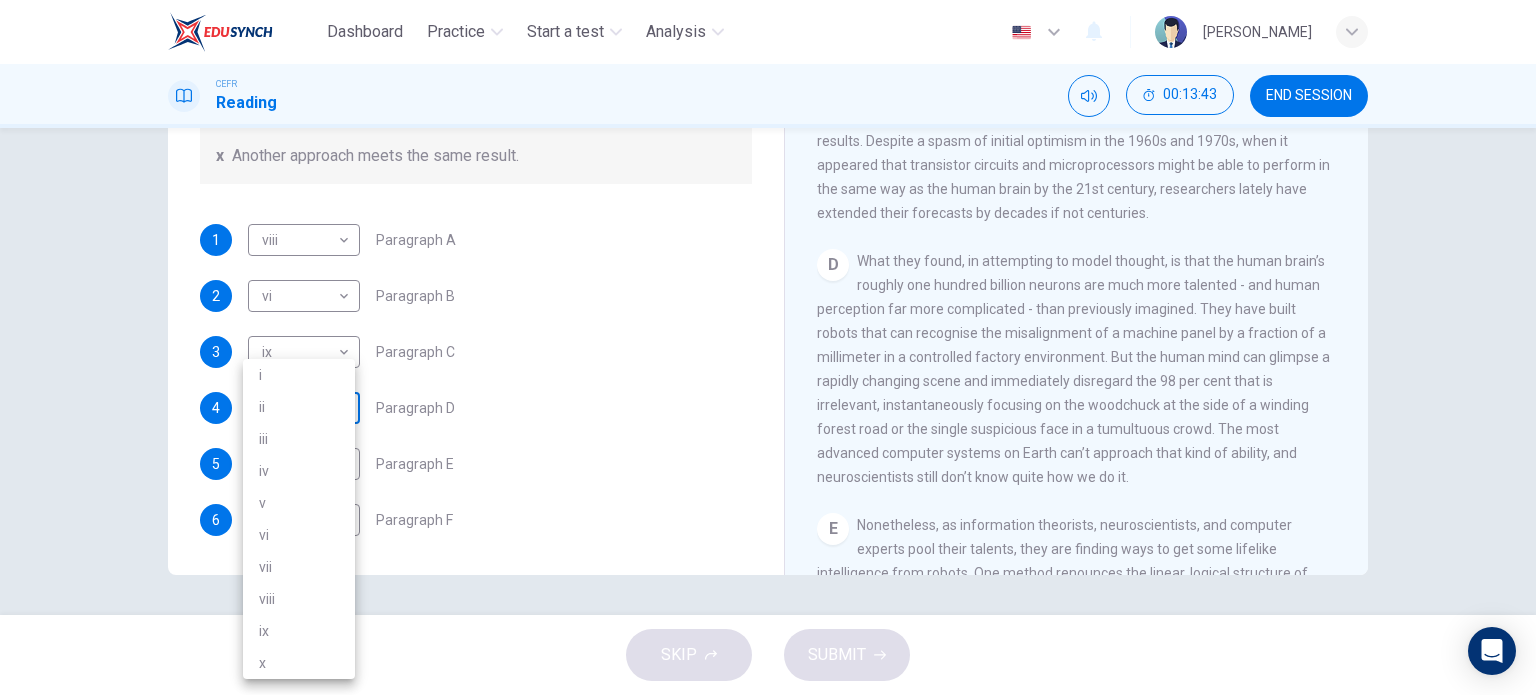 click on "Dashboard Practice Start a test Analysis English en ​ [PERSON_NAME] Reading 00:13:43 END SESSION Question 1 The Reading Passage has seven paragraphs  A-G .  From the list of headings below choose the most suitable heading for each
paragraph (A-F).
Write the appropriate numbers  (i-x)  in the boxes below. List of Headings i Some success has resulted from observing how the brain functions. ii Are we expecting too much from one robot? iii Scientists are examining the humanistic possibilities. iv There are judgements that robots cannot make. v Has the power of robots become too great? vi Human skills have been heightened with the help of robotics. vii There are some things we prefer the brain to control. viii Robots have quietly infiltrated our lives. ix Original predictions have been revised. x Another approach meets the same result. 1 viii viii ​ Paragraph A 2 vi vi ​ Paragraph B 3 ix ix ​ Paragraph C 4 ​ ​ Paragraph D 5 ​ ​ Paragraph E 6 ​ ​ Paragraph F Robots 1 A B C D" at bounding box center (768, 347) 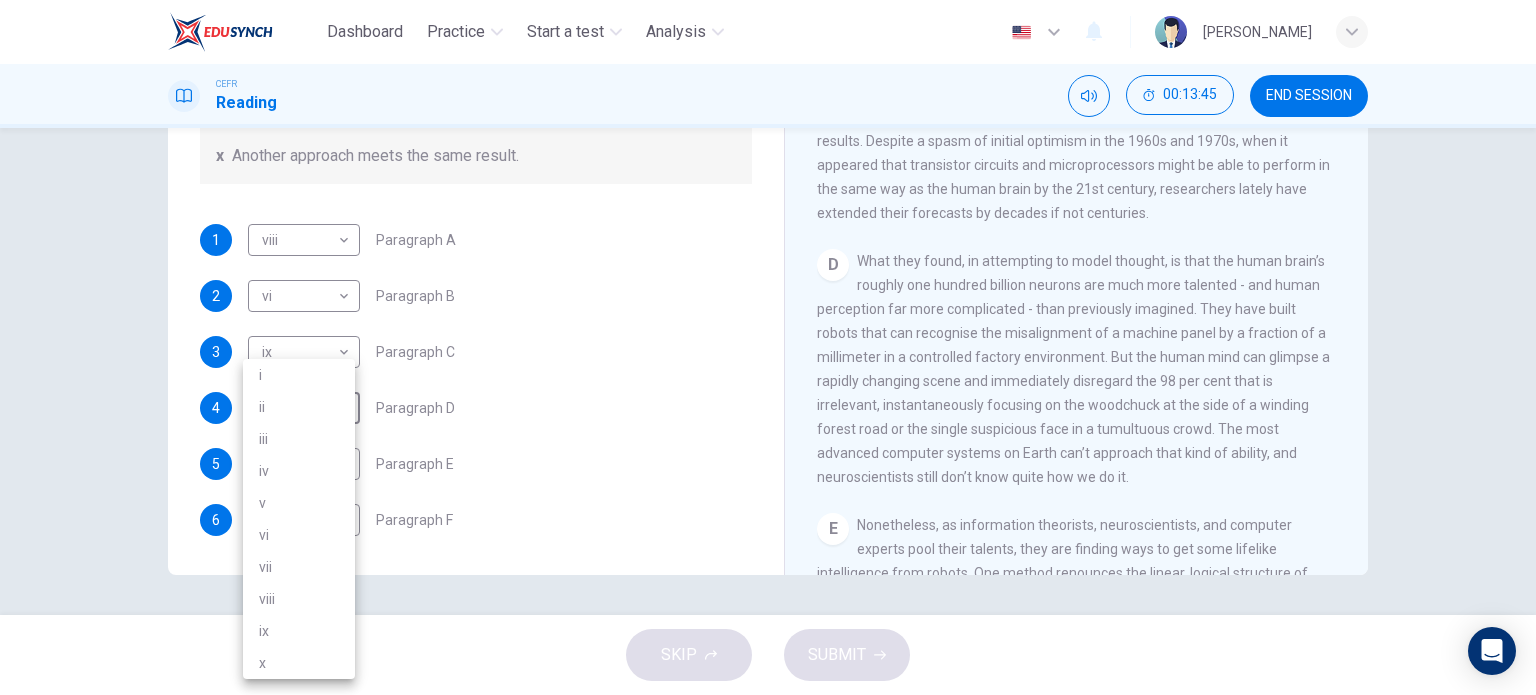 click on "iii" at bounding box center [299, 439] 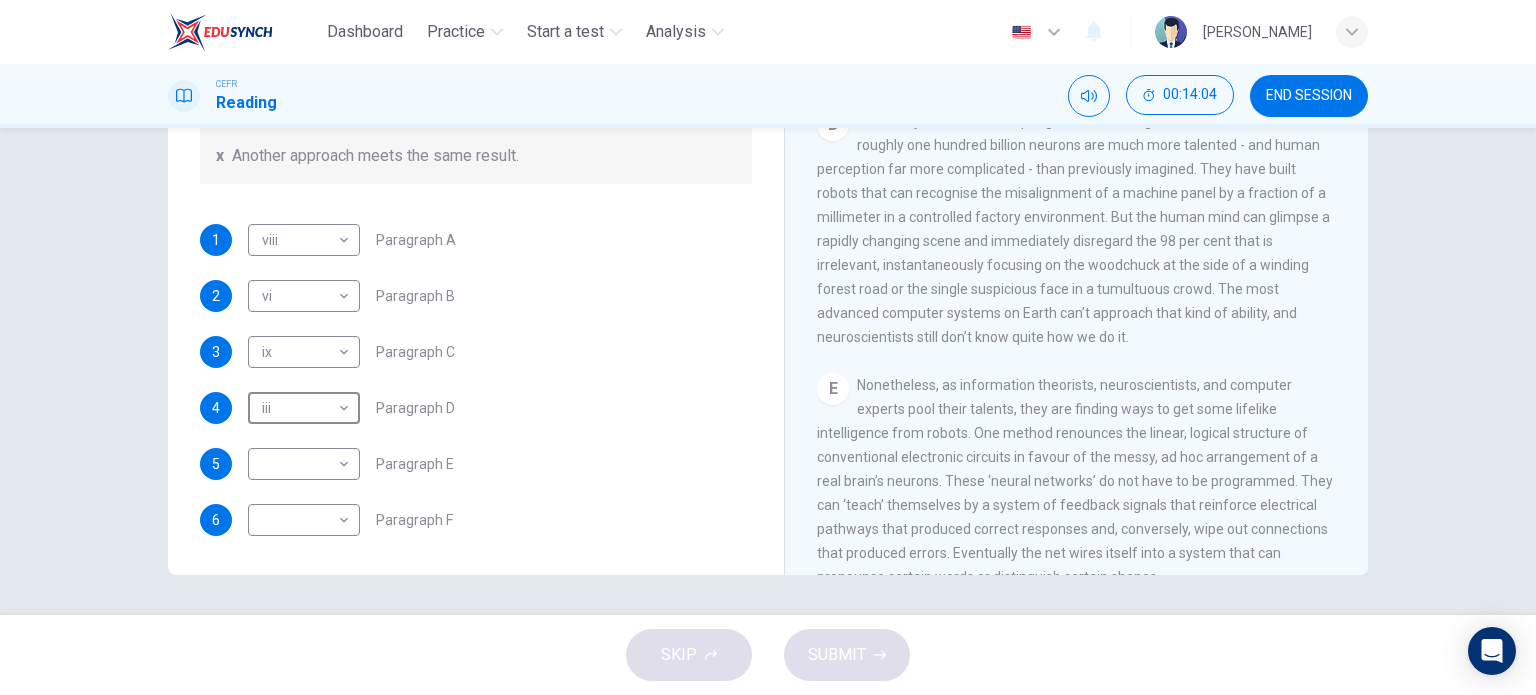scroll, scrollTop: 1264, scrollLeft: 0, axis: vertical 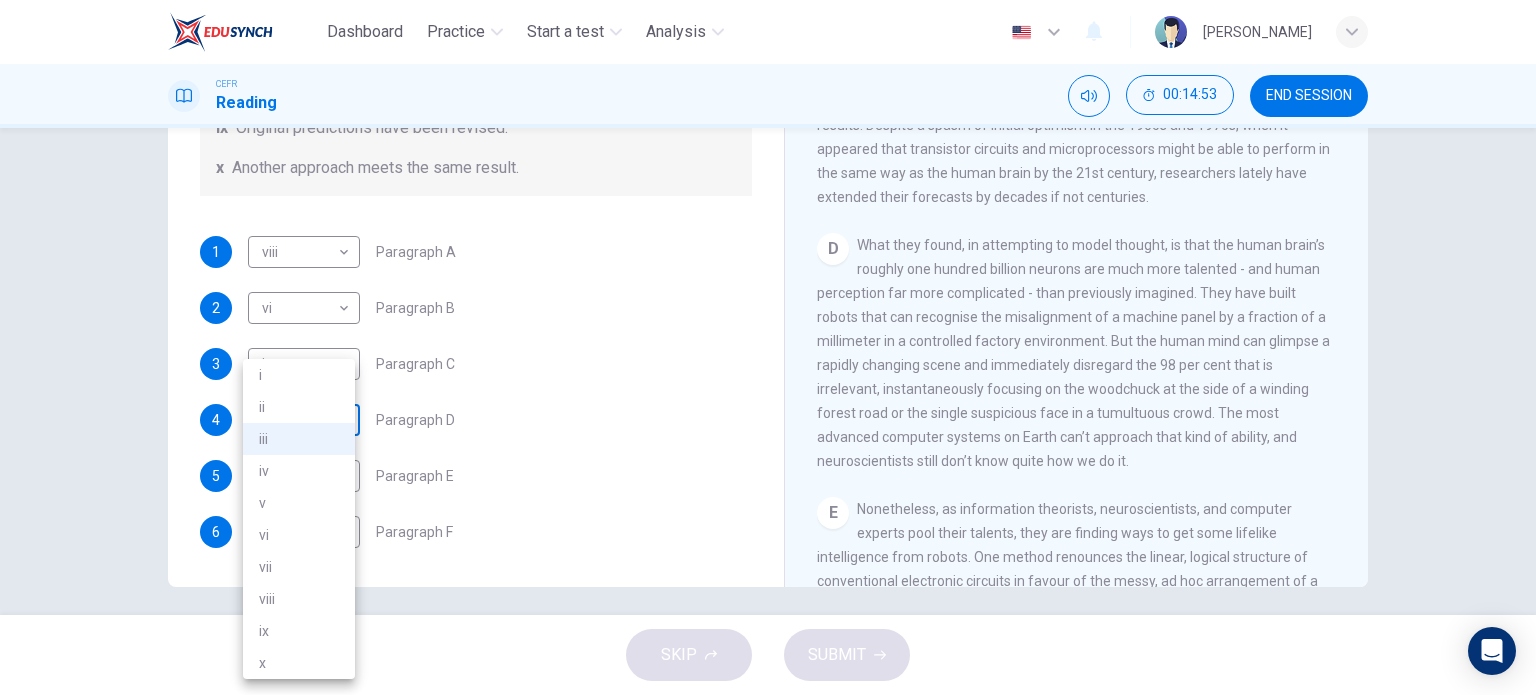 click on "Dashboard Practice Start a test Analysis English en ​ [PERSON_NAME] Reading 00:14:53 END SESSION Question 1 The Reading Passage has seven paragraphs  A-G .  From the list of headings below choose the most suitable heading for each
paragraph (A-F).
Write the appropriate numbers  (i-x)  in the boxes below. List of Headings i Some success has resulted from observing how the brain functions. ii Are we expecting too much from one robot? iii Scientists are examining the humanistic possibilities. iv There are judgements that robots cannot make. v Has the power of robots become too great? vi Human skills have been heightened with the help of robotics. vii There are some things we prefer the brain to control. viii Robots have quietly infiltrated our lives. ix Original predictions have been revised. x Another approach meets the same result. 1 viii viii ​ Paragraph A 2 vi vi ​ Paragraph B 3 ix ix ​ Paragraph C 4 iii iii ​ Paragraph D 5 ​ ​ Paragraph E 6 ​ ​ Paragraph F Robots 1 A B" at bounding box center (768, 347) 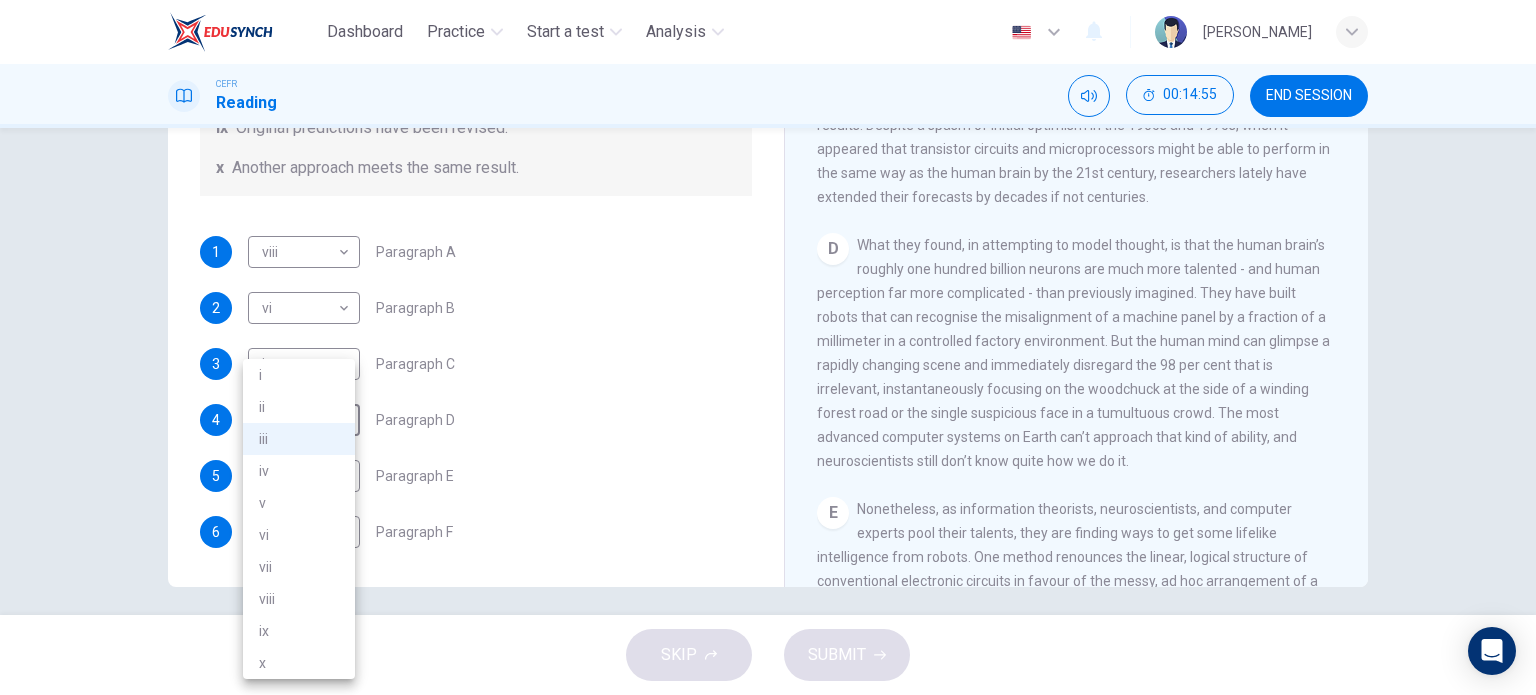 click at bounding box center [768, 347] 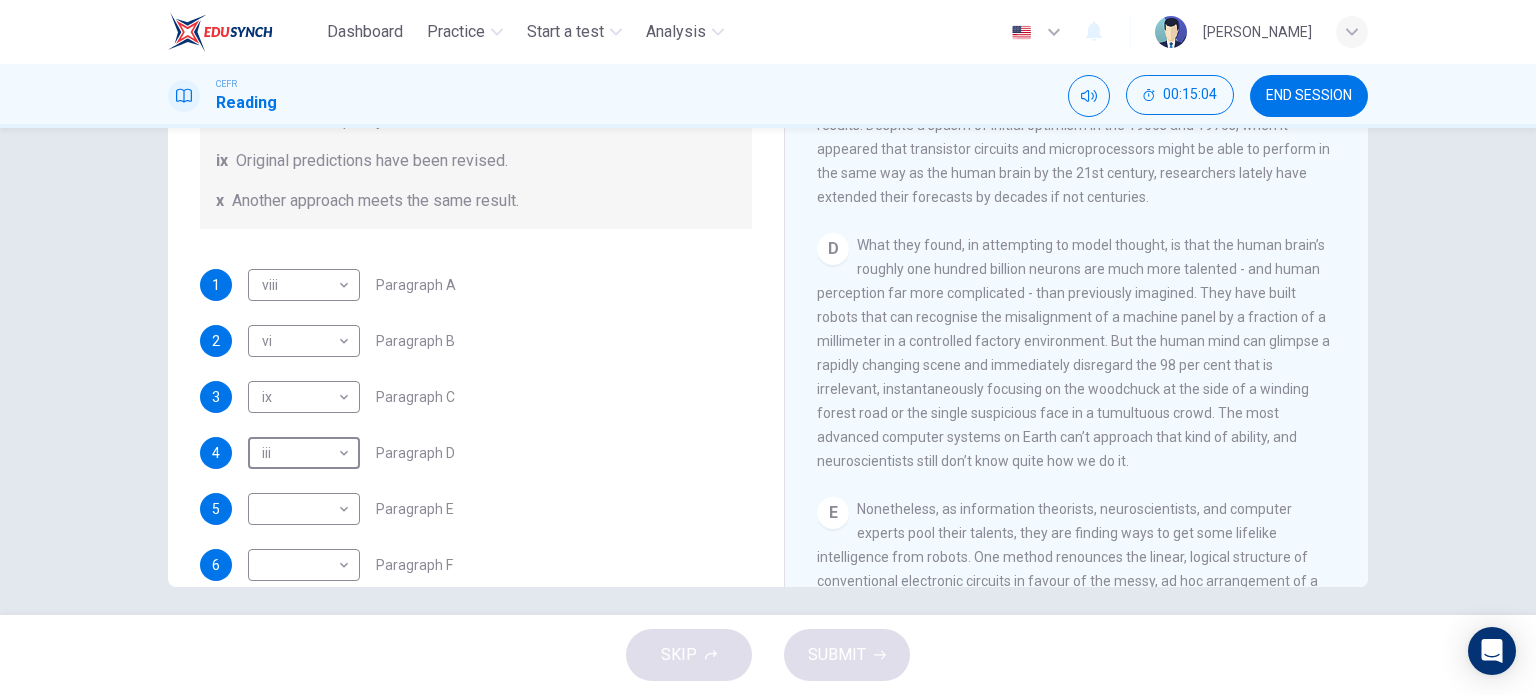 scroll, scrollTop: 360, scrollLeft: 0, axis: vertical 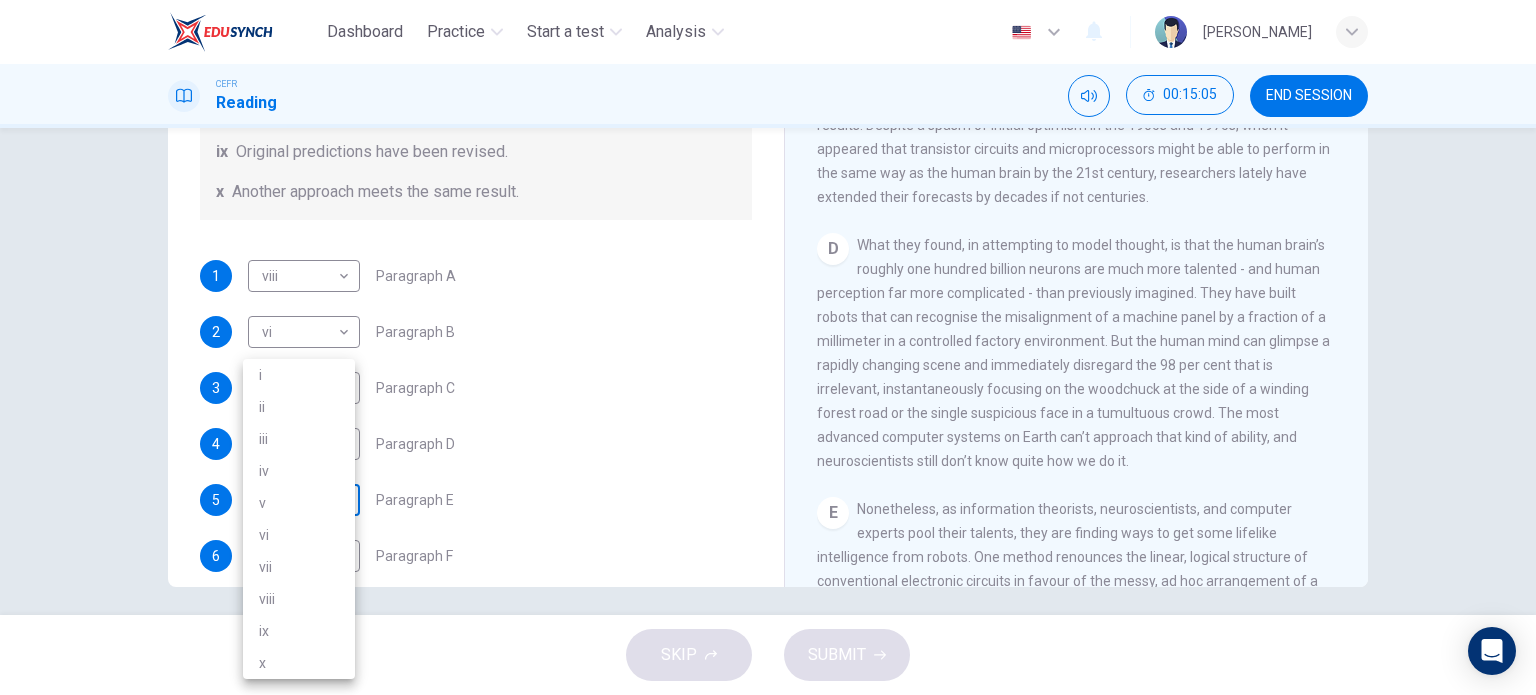 click on "Dashboard Practice Start a test Analysis English en ​ [PERSON_NAME] Reading 00:15:05 END SESSION Question 1 The Reading Passage has seven paragraphs  A-G .  From the list of headings below choose the most suitable heading for each
paragraph (A-F).
Write the appropriate numbers  (i-x)  in the boxes below. List of Headings i Some success has resulted from observing how the brain functions. ii Are we expecting too much from one robot? iii Scientists are examining the humanistic possibilities. iv There are judgements that robots cannot make. v Has the power of robots become too great? vi Human skills have been heightened with the help of robotics. vii There are some things we prefer the brain to control. viii Robots have quietly infiltrated our lives. ix Original predictions have been revised. x Another approach meets the same result. 1 viii viii ​ Paragraph A 2 vi vi ​ Paragraph B 3 ix ix ​ Paragraph C 4 iii iii ​ Paragraph D 5 ​ ​ Paragraph E 6 ​ ​ Paragraph F Robots 1 A B" at bounding box center [768, 347] 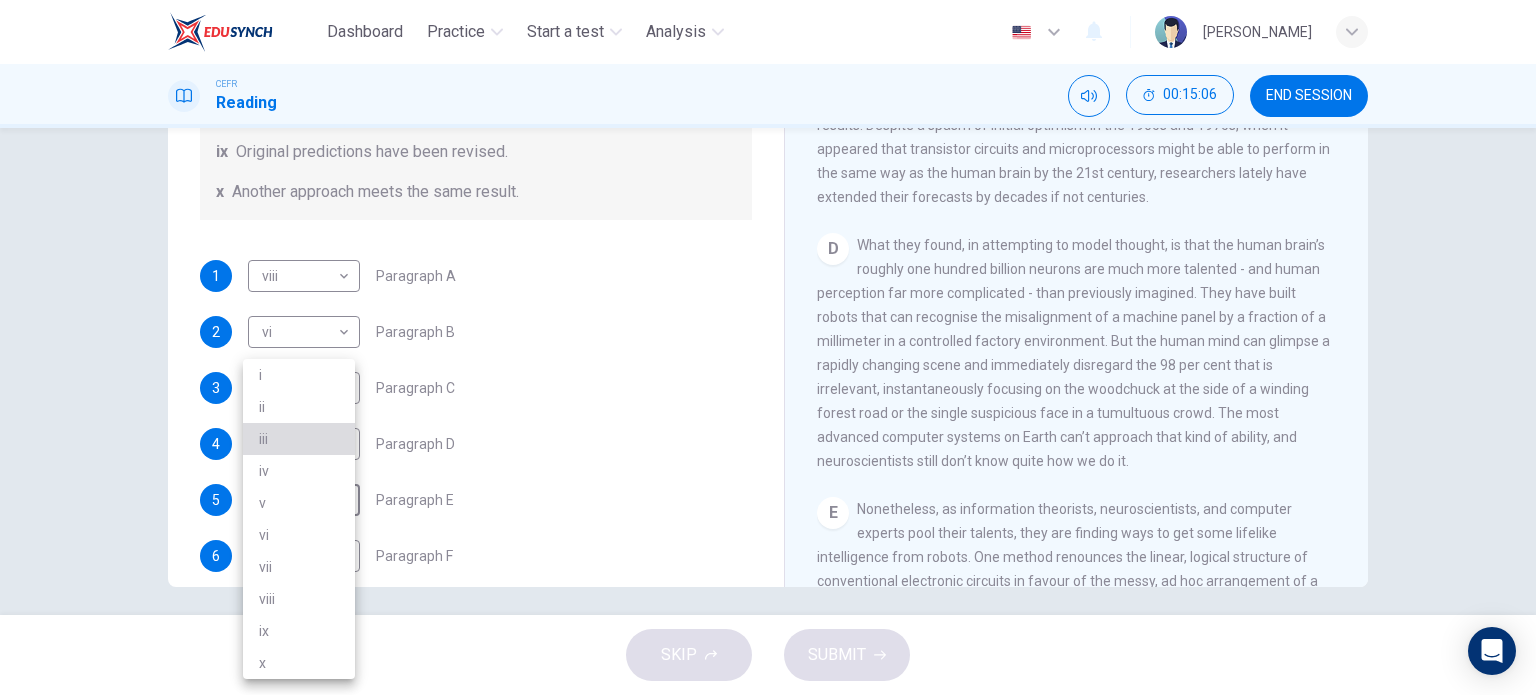 click on "iii" at bounding box center [299, 439] 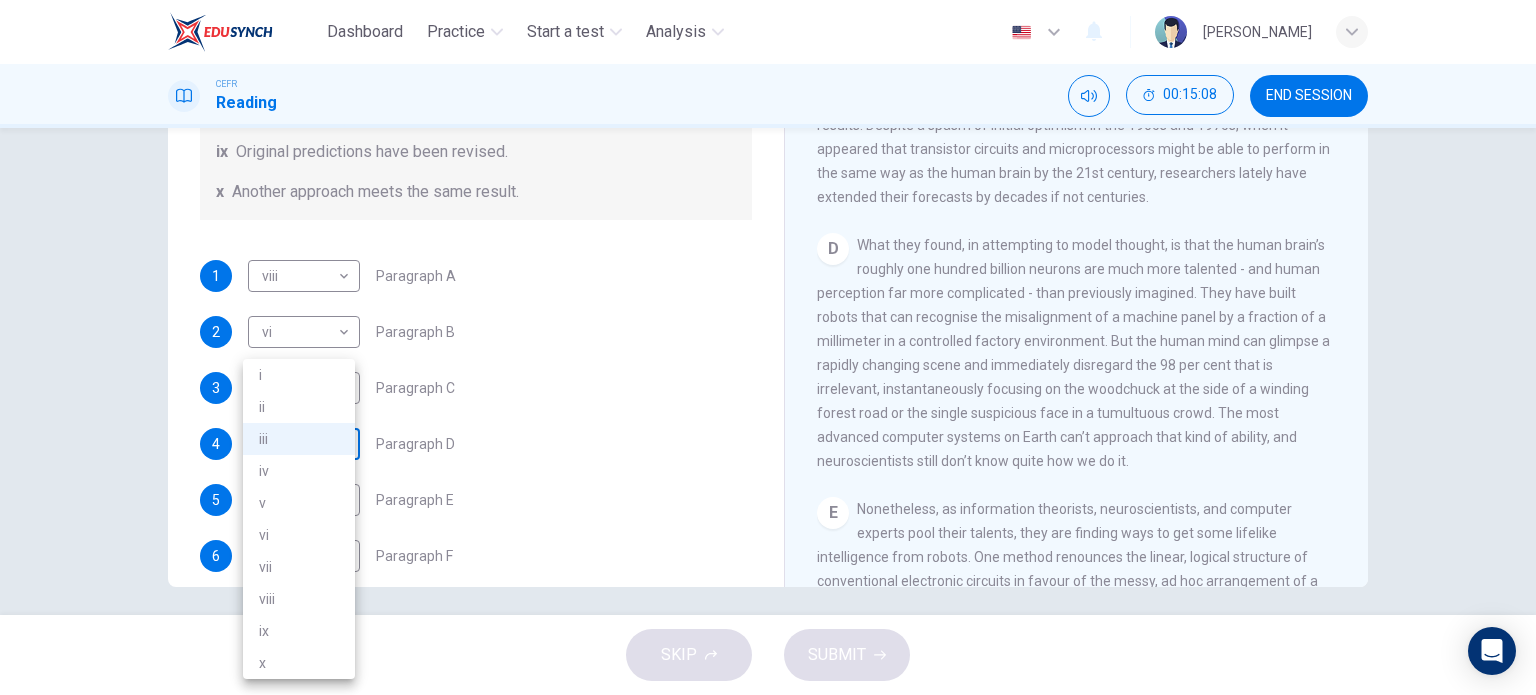 click on "Dashboard Practice Start a test Analysis English en ​ [PERSON_NAME] Reading 00:15:08 END SESSION Question 1 The Reading Passage has seven paragraphs  A-G .  From the list of headings below choose the most suitable heading for each
paragraph (A-F).
Write the appropriate numbers  (i-x)  in the boxes below. List of Headings i Some success has resulted from observing how the brain functions. ii Are we expecting too much from one robot? iii Scientists are examining the humanistic possibilities. iv There are judgements that robots cannot make. v Has the power of robots become too great? vi Human skills have been heightened with the help of robotics. vii There are some things we prefer the brain to control. viii Robots have quietly infiltrated our lives. ix Original predictions have been revised. x Another approach meets the same result. 1 viii viii ​ Paragraph A 2 vi vi ​ Paragraph B 3 ix ix ​ Paragraph C 4 iii iii ​ Paragraph D 5 iii iii ​ Paragraph E 6 ​ ​ Paragraph F Robots 1" at bounding box center [768, 347] 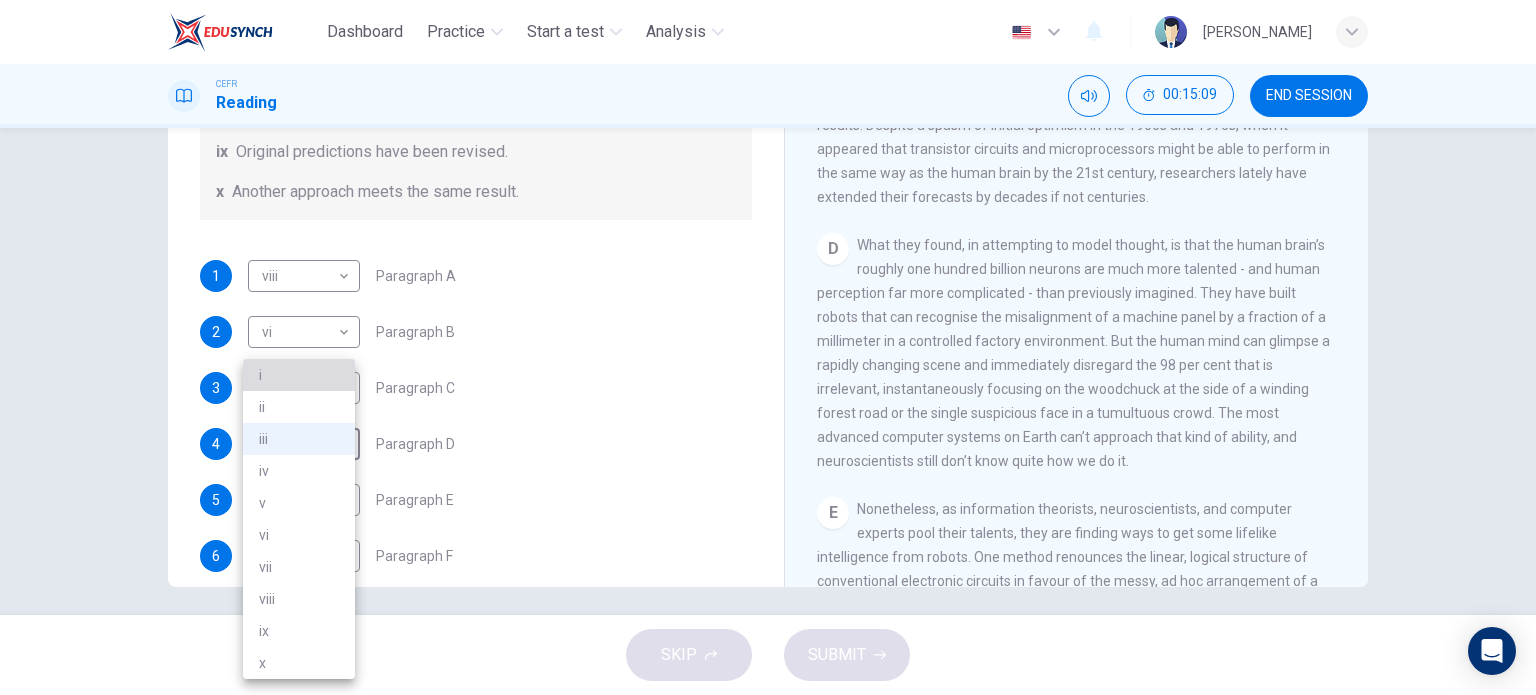 click on "i" at bounding box center [299, 375] 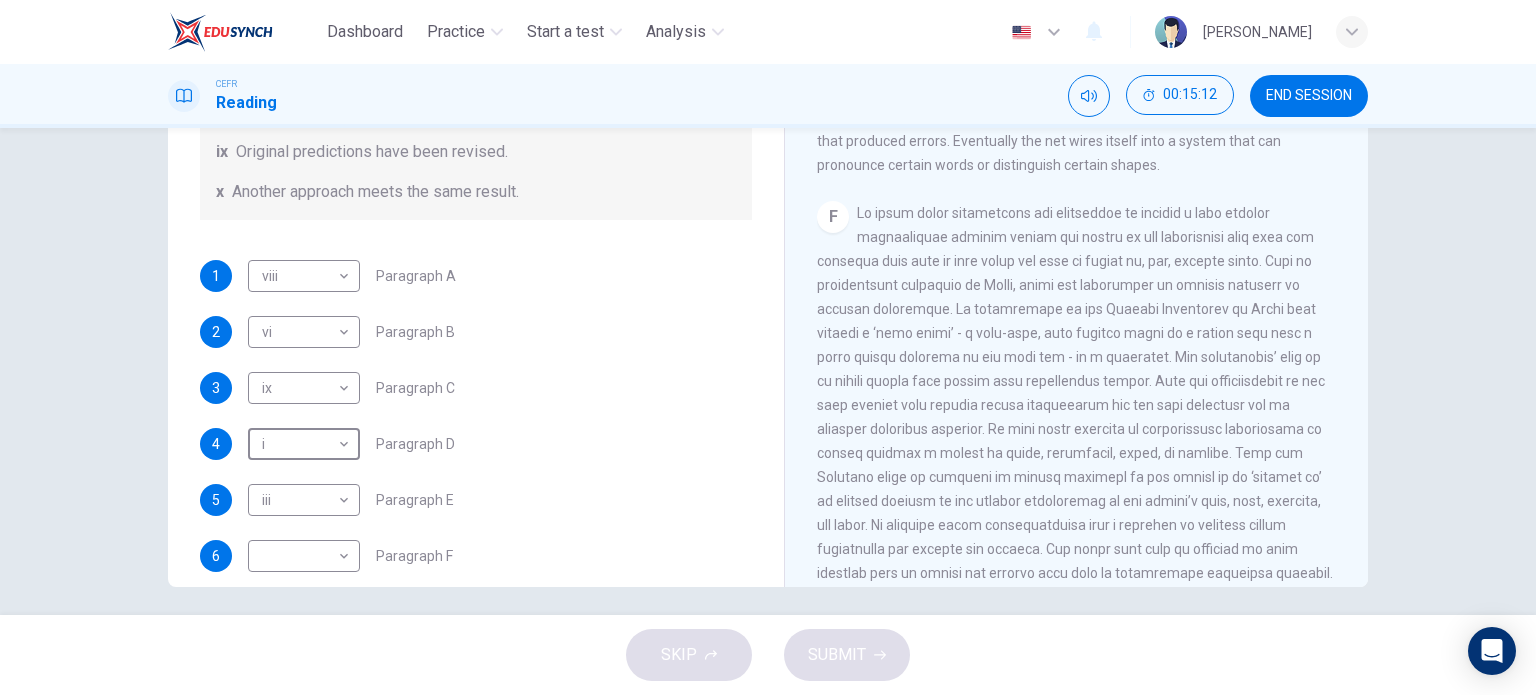 scroll, scrollTop: 1710, scrollLeft: 0, axis: vertical 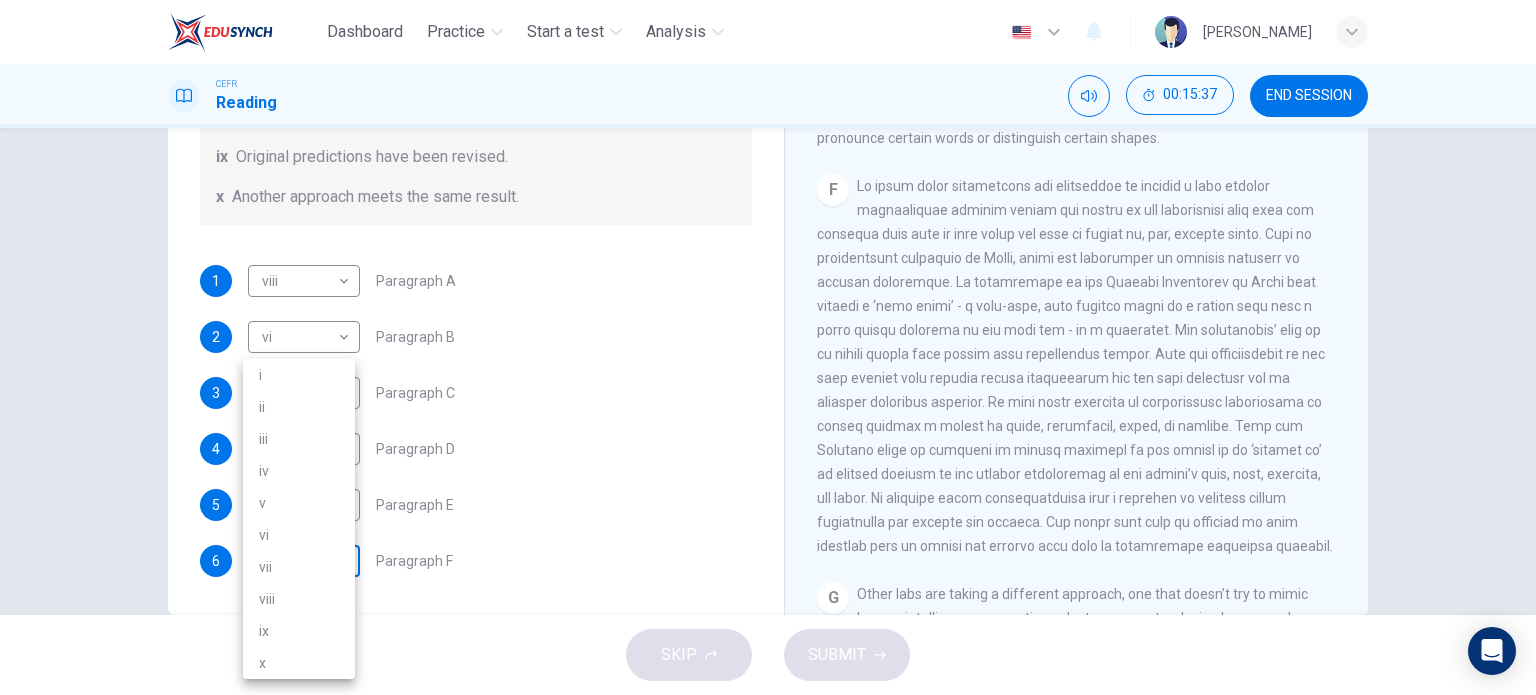 click on "Dashboard Practice Start a test Analysis English en ​ [PERSON_NAME] Reading 00:15:37 END SESSION Question 1 The Reading Passage has seven paragraphs  A-G .  From the list of headings below choose the most suitable heading for each
paragraph (A-F).
Write the appropriate numbers  (i-x)  in the boxes below. List of Headings i Some success has resulted from observing how the brain functions. ii Are we expecting too much from one robot? iii Scientists are examining the humanistic possibilities. iv There are judgements that robots cannot make. v Has the power of robots become too great? vi Human skills have been heightened with the help of robotics. vii There are some things we prefer the brain to control. viii Robots have quietly infiltrated our lives. ix Original predictions have been revised. x Another approach meets the same result. 1 viii viii ​ Paragraph A 2 vi vi ​ Paragraph B 3 ix ix ​ Paragraph C 4 i i ​ Paragraph D 5 iii iii ​ Paragraph E 6 ​ ​ Paragraph F Robots 1 A B" at bounding box center [768, 347] 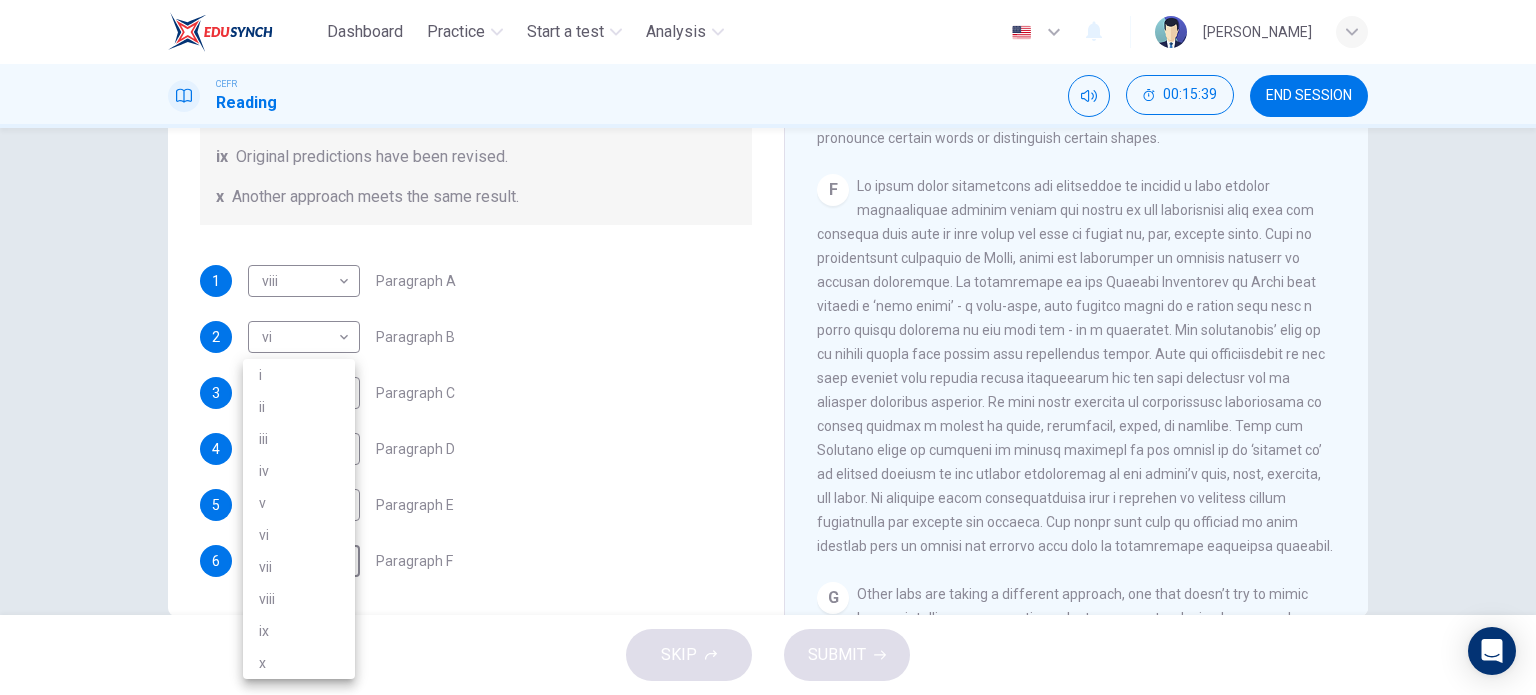 click at bounding box center [768, 347] 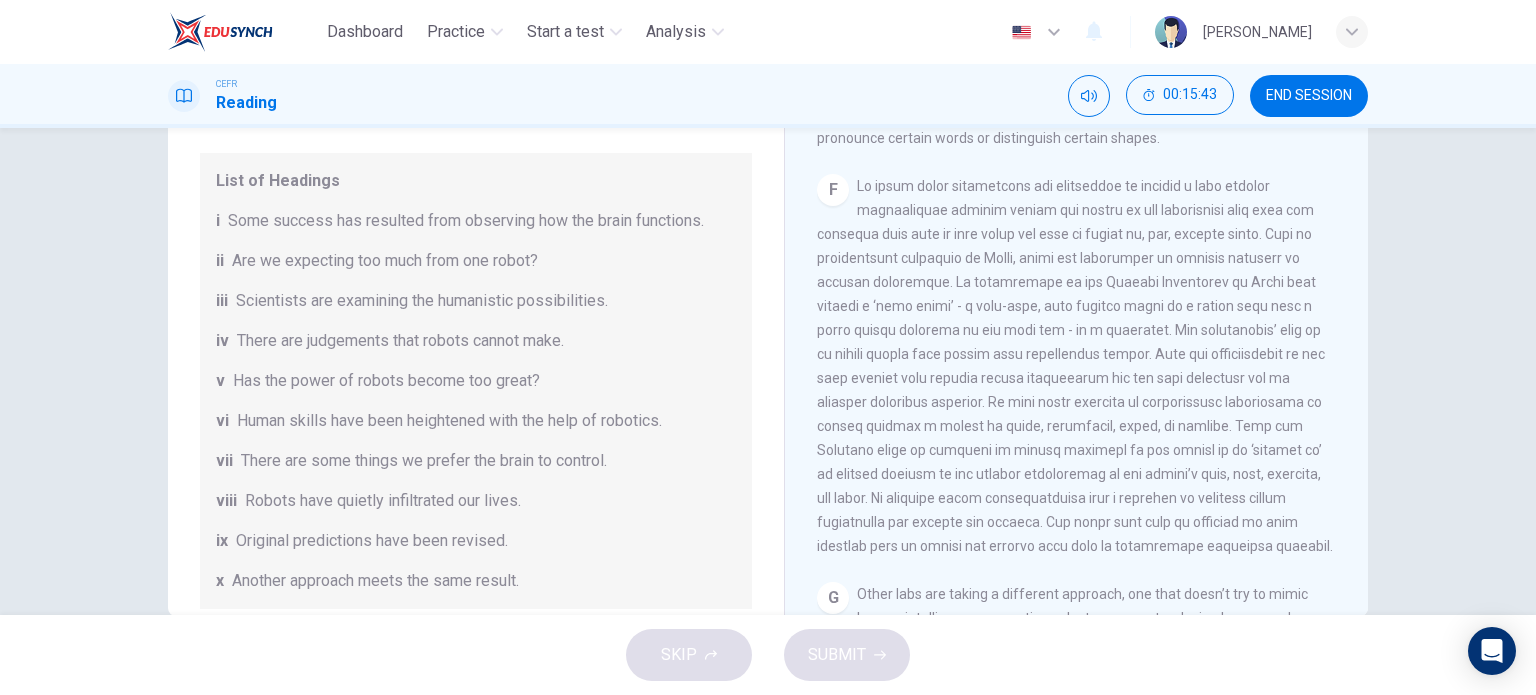 scroll, scrollTop: 384, scrollLeft: 0, axis: vertical 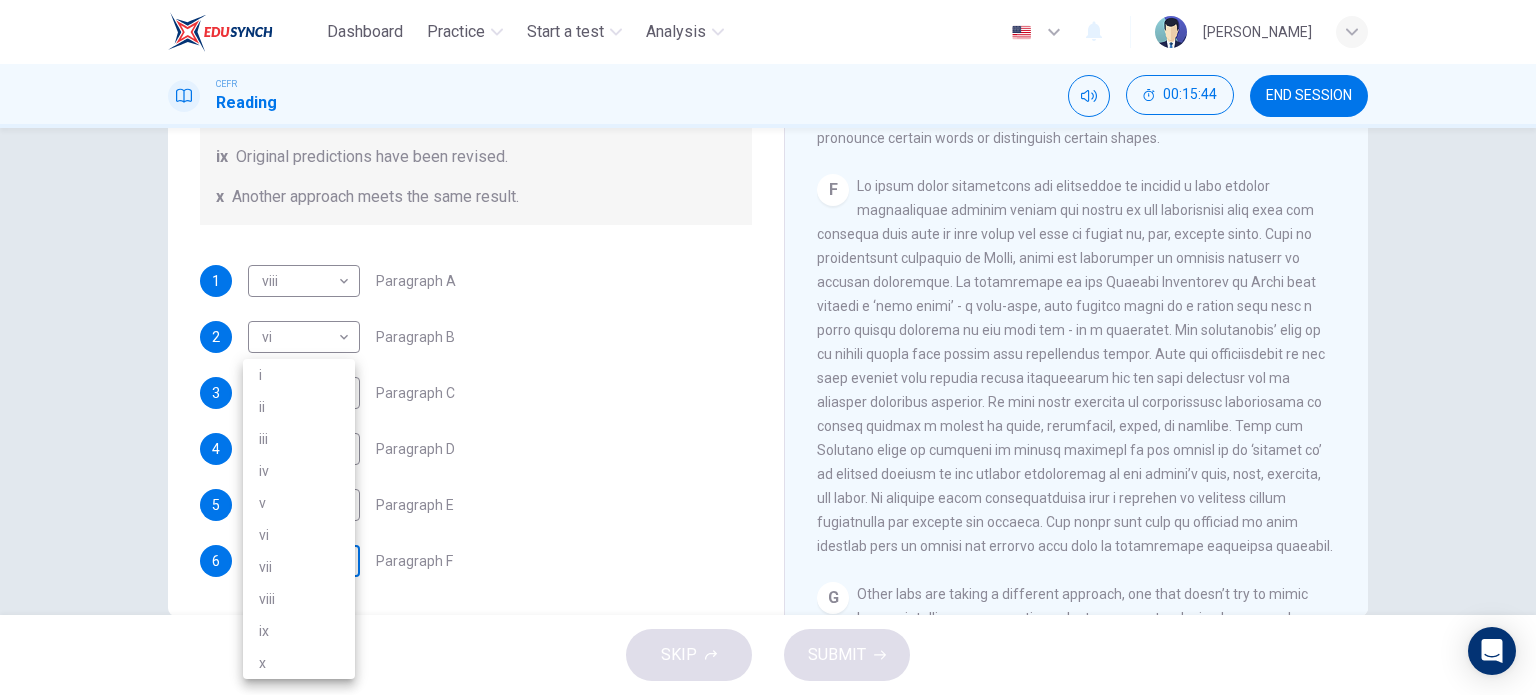 click on "Dashboard Practice Start a test Analysis English en ​ [PERSON_NAME] Reading 00:15:44 END SESSION Question 1 The Reading Passage has seven paragraphs  A-G .  From the list of headings below choose the most suitable heading for each
paragraph (A-F).
Write the appropriate numbers  (i-x)  in the boxes below. List of Headings i Some success has resulted from observing how the brain functions. ii Are we expecting too much from one robot? iii Scientists are examining the humanistic possibilities. iv There are judgements that robots cannot make. v Has the power of robots become too great? vi Human skills have been heightened with the help of robotics. vii There are some things we prefer the brain to control. viii Robots have quietly infiltrated our lives. ix Original predictions have been revised. x Another approach meets the same result. 1 viii viii ​ Paragraph A 2 vi vi ​ Paragraph B 3 ix ix ​ Paragraph C 4 i i ​ Paragraph D 5 iii iii ​ Paragraph E 6 ​ ​ Paragraph F Robots 1 A B" at bounding box center [768, 347] 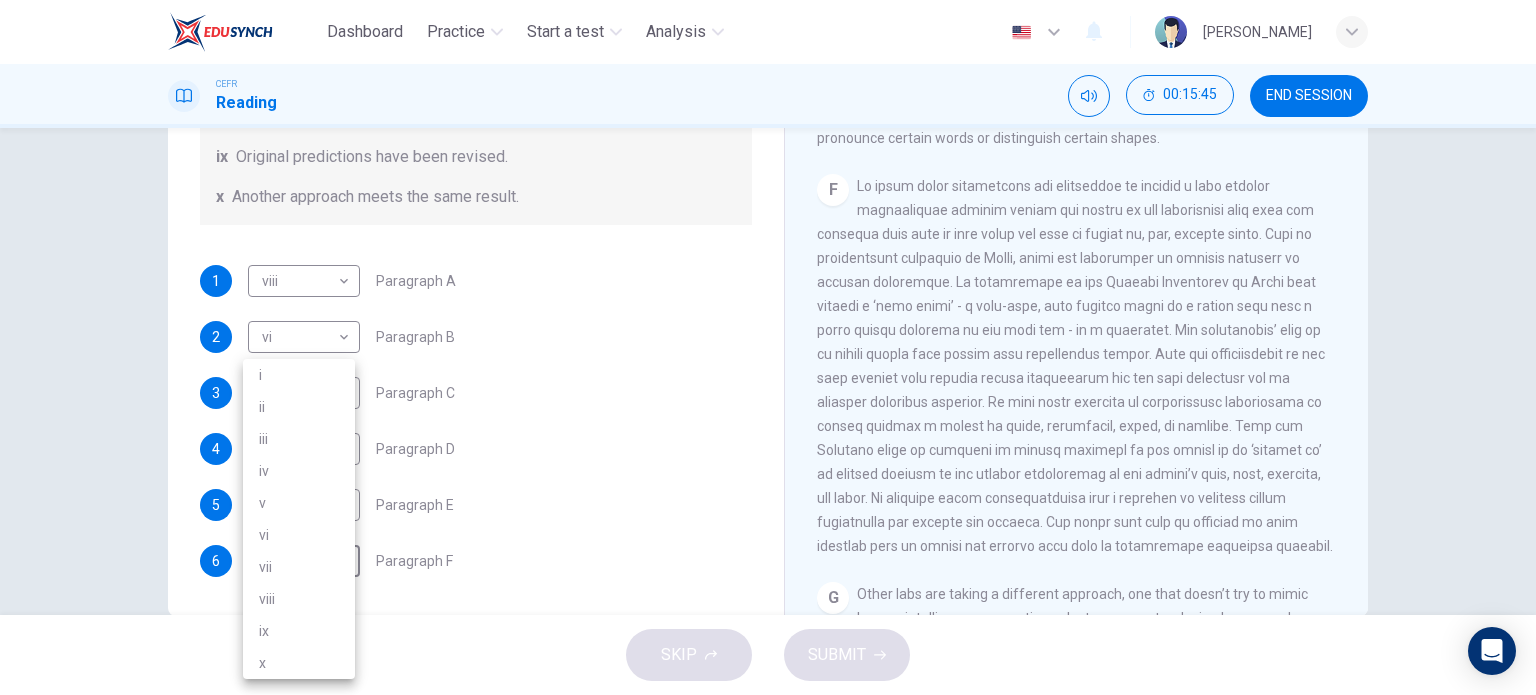 click at bounding box center (768, 347) 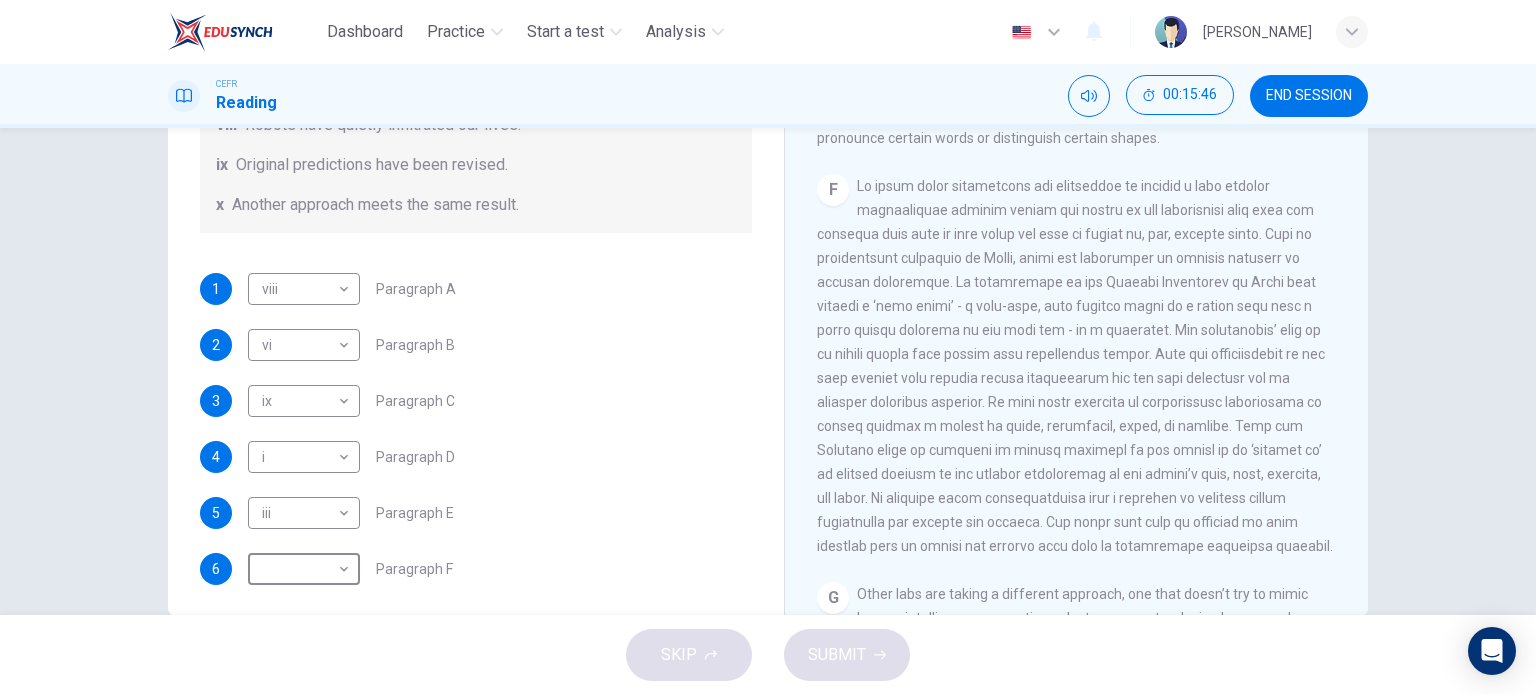 scroll, scrollTop: 384, scrollLeft: 0, axis: vertical 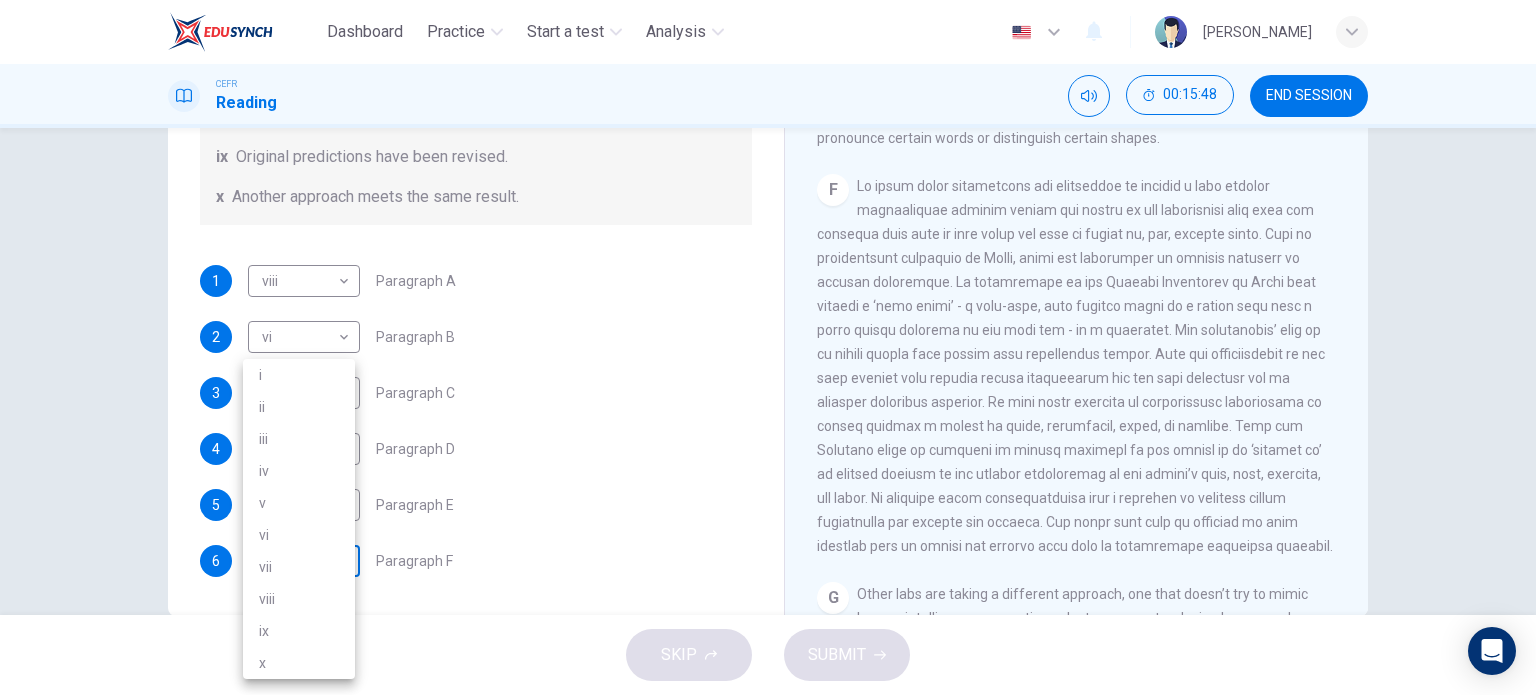 click on "Dashboard Practice Start a test Analysis English en ​ [PERSON_NAME] Reading 00:15:48 END SESSION Question 1 The Reading Passage has seven paragraphs  A-G .  From the list of headings below choose the most suitable heading for each
paragraph (A-F).
Write the appropriate numbers  (i-x)  in the boxes below. List of Headings i Some success has resulted from observing how the brain functions. ii Are we expecting too much from one robot? iii Scientists are examining the humanistic possibilities. iv There are judgements that robots cannot make. v Has the power of robots become too great? vi Human skills have been heightened with the help of robotics. vii There are some things we prefer the brain to control. viii Robots have quietly infiltrated our lives. ix Original predictions have been revised. x Another approach meets the same result. 1 viii viii ​ Paragraph A 2 vi vi ​ Paragraph B 3 ix ix ​ Paragraph C 4 i i ​ Paragraph D 5 iii iii ​ Paragraph E 6 ​ ​ Paragraph F Robots 1 A B" at bounding box center [768, 347] 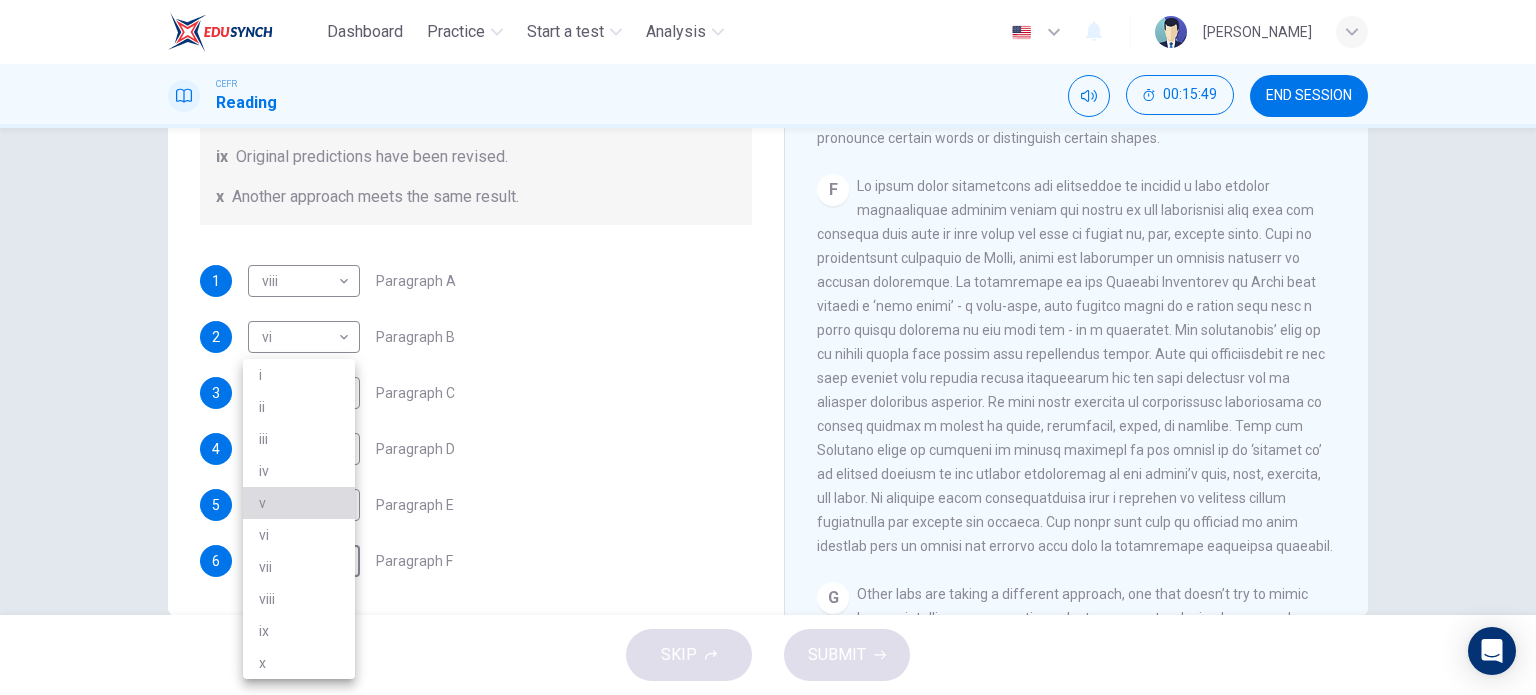 click on "v" at bounding box center [299, 503] 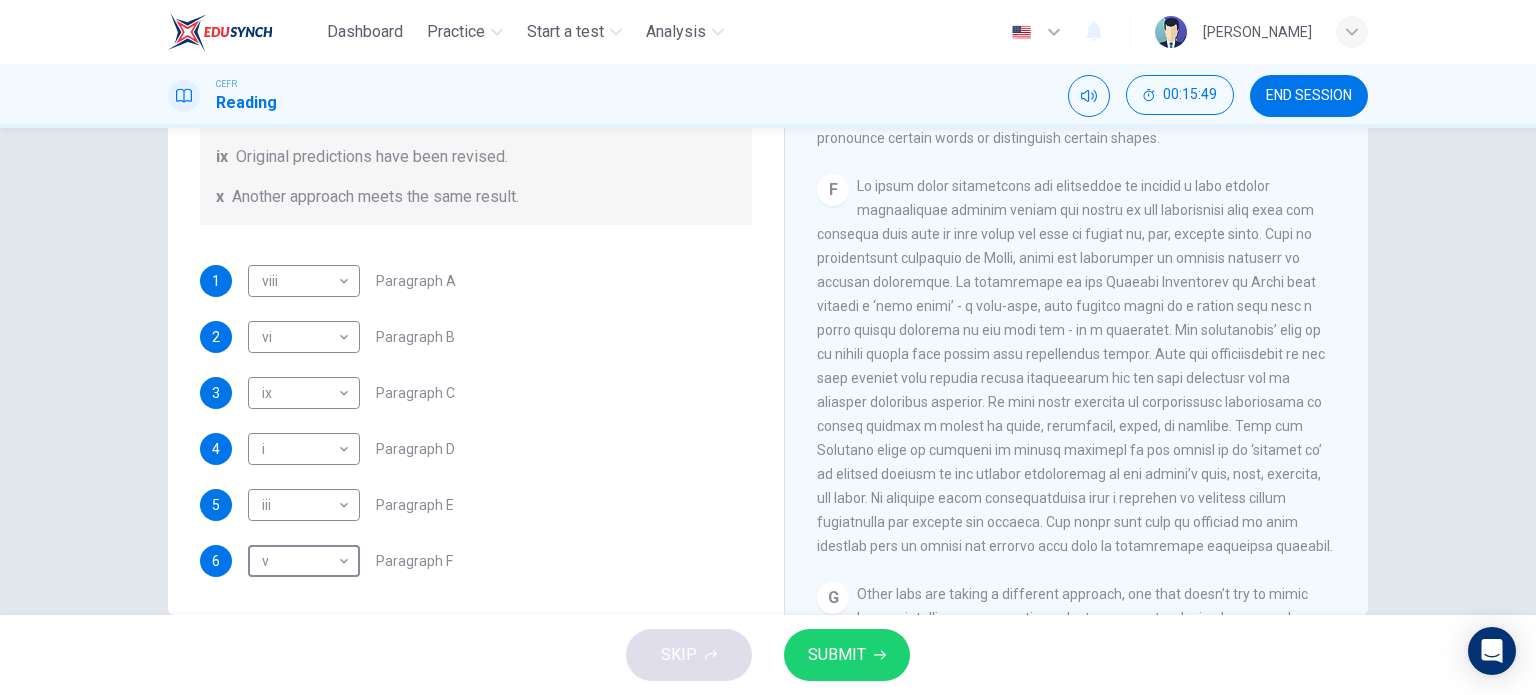 scroll, scrollTop: 0, scrollLeft: 0, axis: both 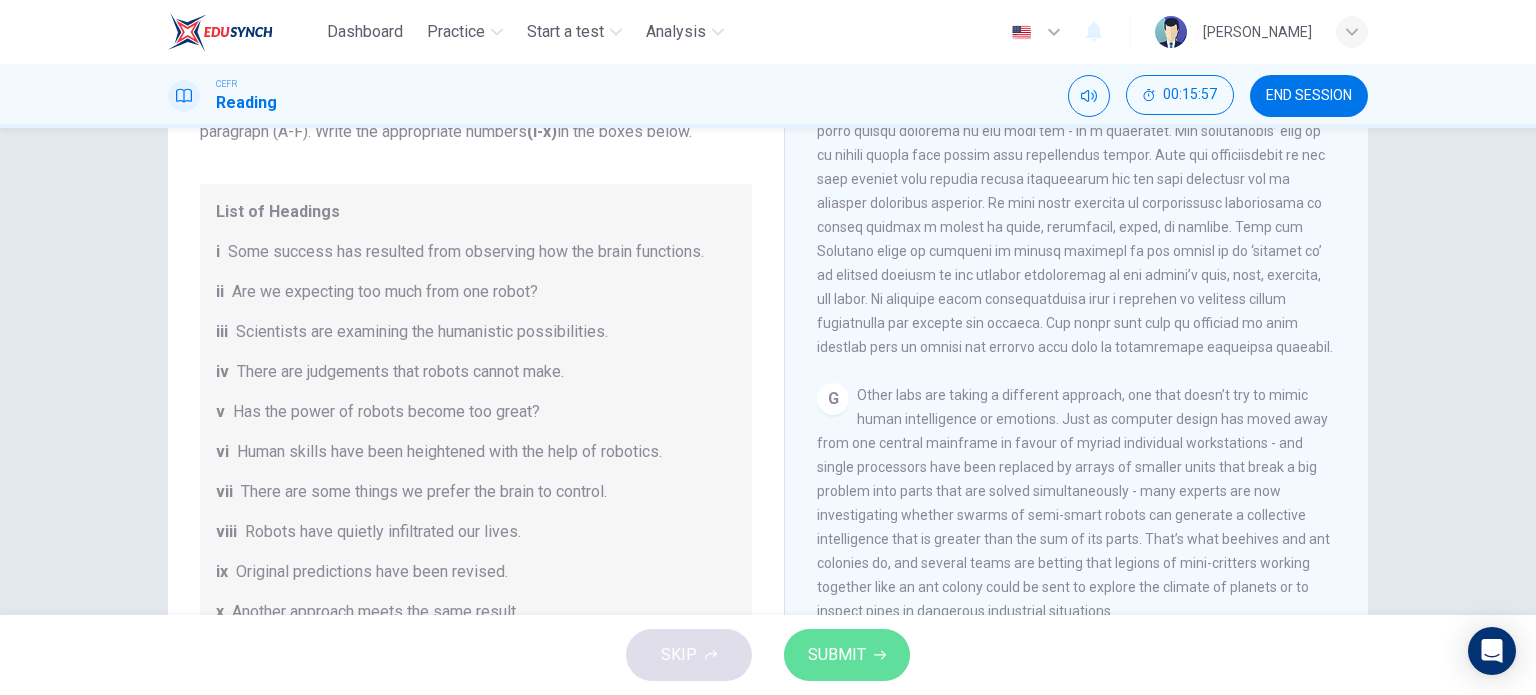click on "SUBMIT" at bounding box center (847, 655) 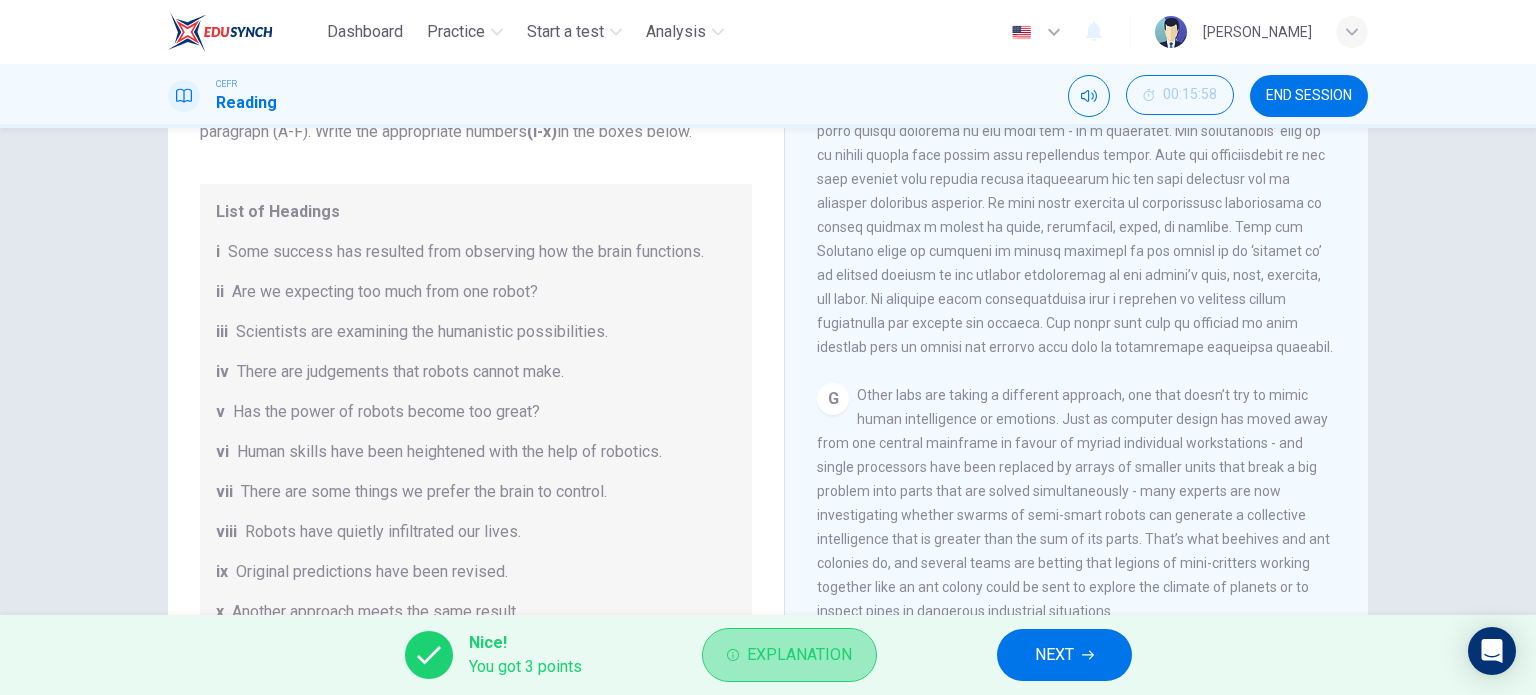click on "Explanation" at bounding box center [799, 655] 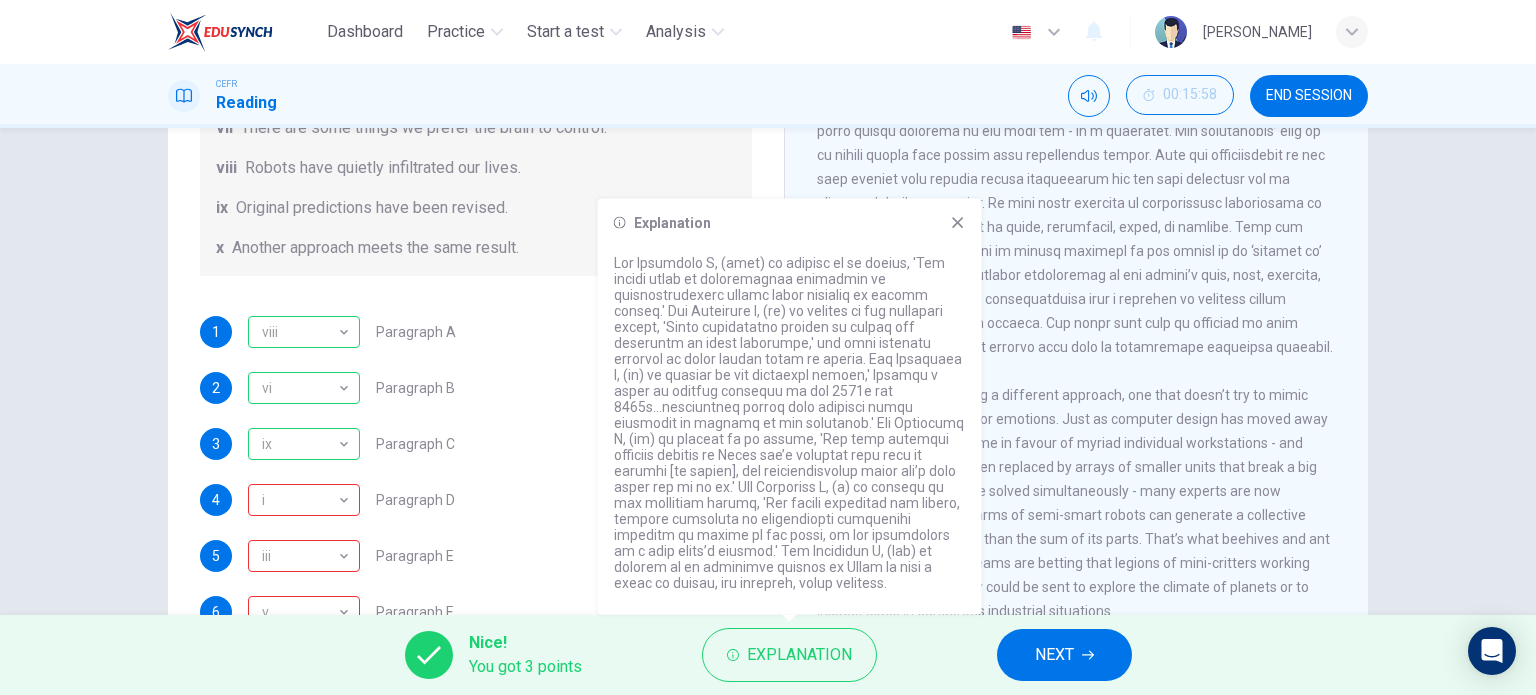 scroll, scrollTop: 364, scrollLeft: 0, axis: vertical 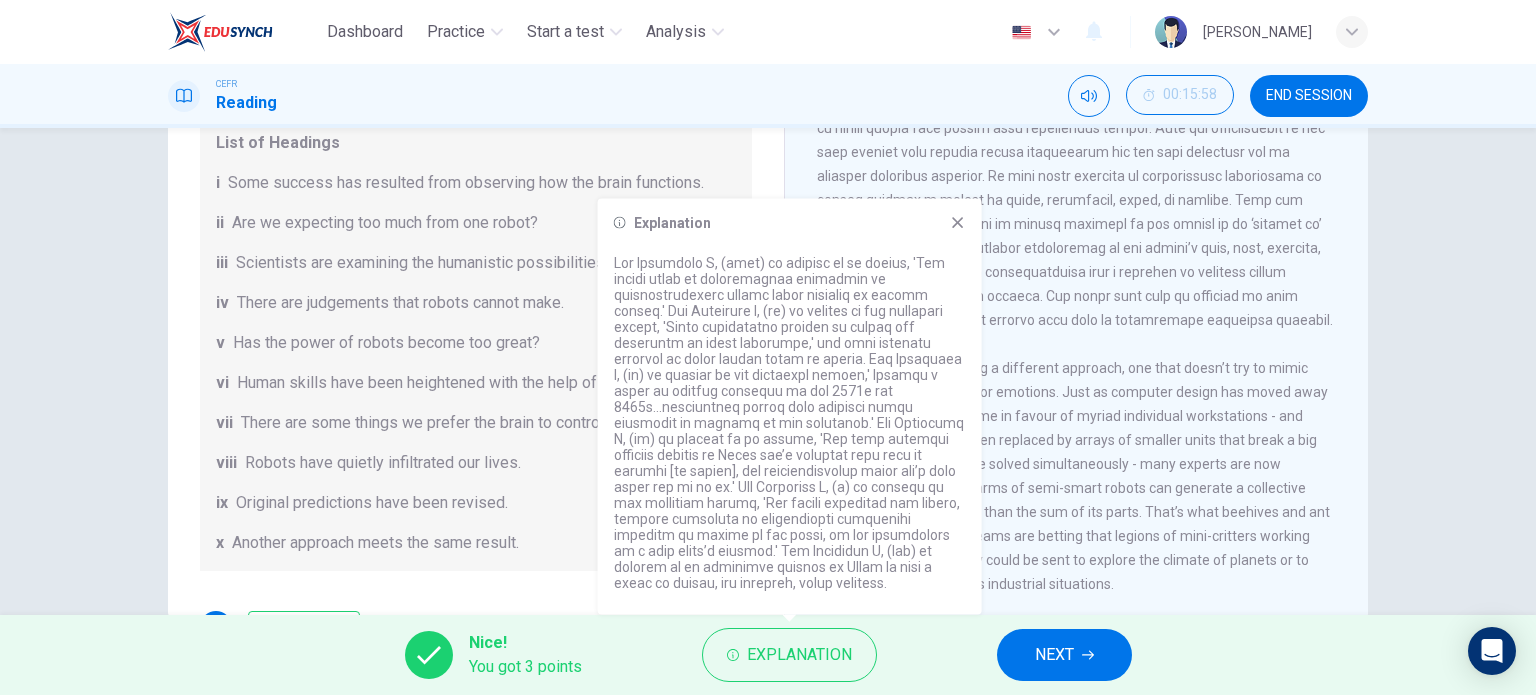 click 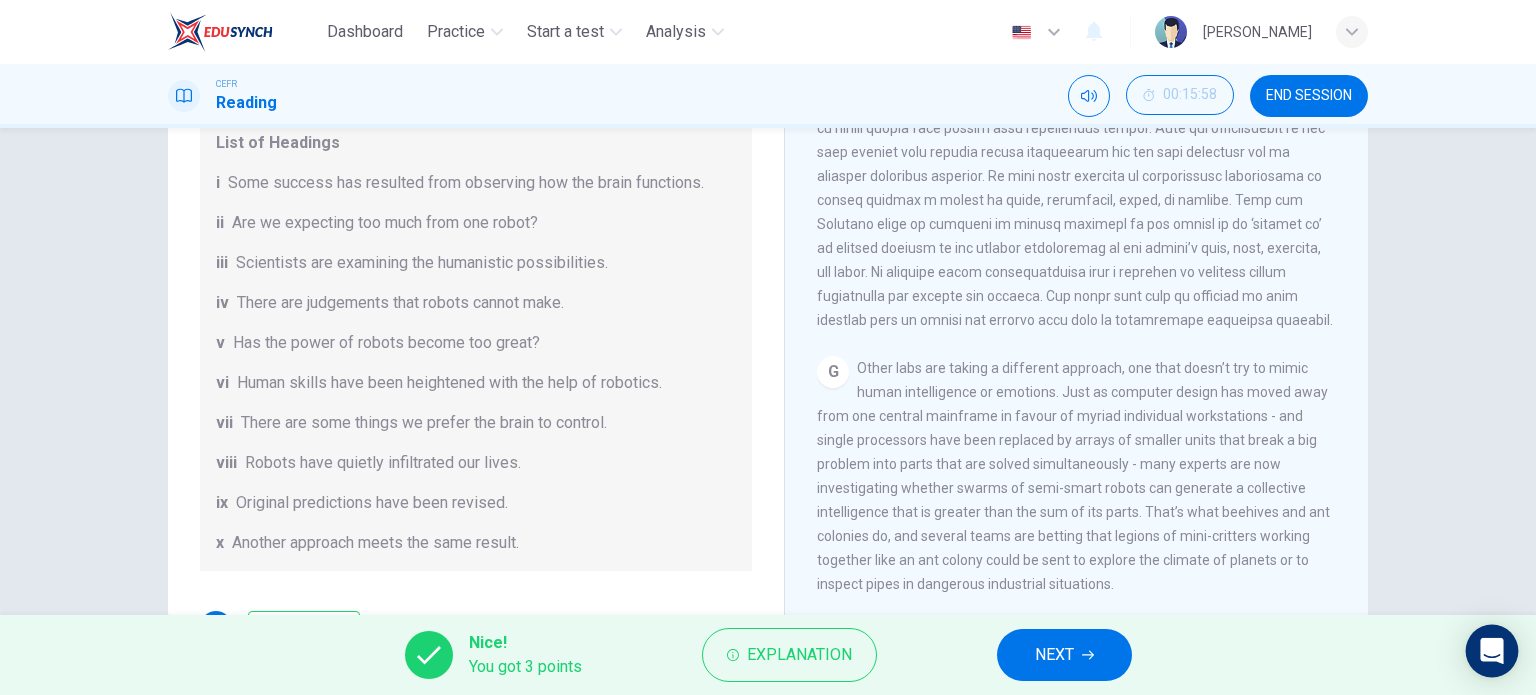 click on "Dashboard Practice Start a test Analysis English en ​ [PERSON_NAME] Reading 00:15:58 END SESSION Question 1 The Reading Passage has seven paragraphs  A-G .  From the list of headings below choose the most suitable heading for each
paragraph (A-F).
Write the appropriate numbers  (i-x)  in the boxes below. List of Headings i Some success has resulted from observing how the brain functions. ii Are we expecting too much from one robot? iii Scientists are examining the humanistic possibilities. iv There are judgements that robots cannot make. v Has the power of robots become too great? vi Human skills have been heightened with the help of robotics. vii There are some things we prefer the brain to control. viii Robots have quietly infiltrated our lives. ix Original predictions have been revised. x Another approach meets the same result. 1 viii viii ​ Paragraph A 2 vi vi ​ Paragraph B 3 ix ix ​ Paragraph C 4 i i ​ Paragraph D 5 iii iii ​ Paragraph E 6 v v ​ Paragraph F Robots 1 A B" at bounding box center [768, 347] 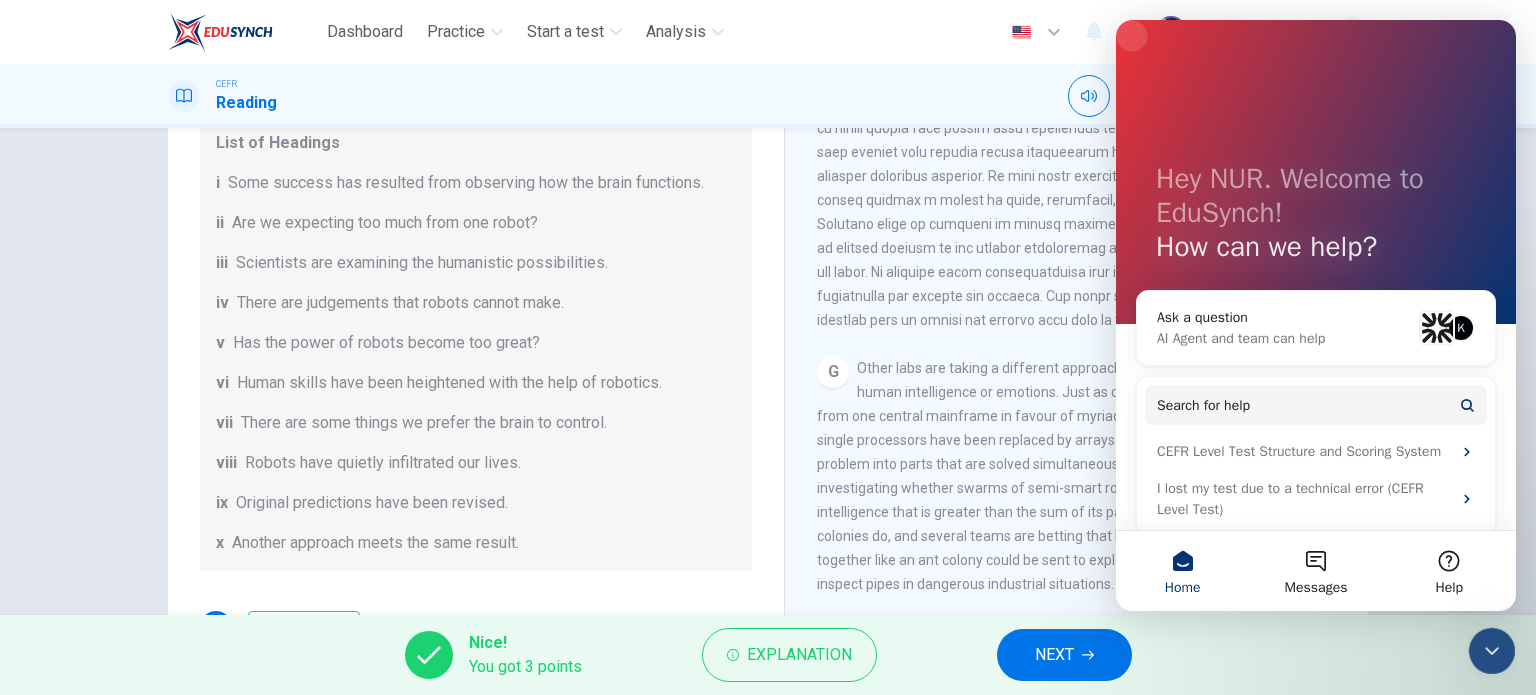 scroll, scrollTop: 0, scrollLeft: 0, axis: both 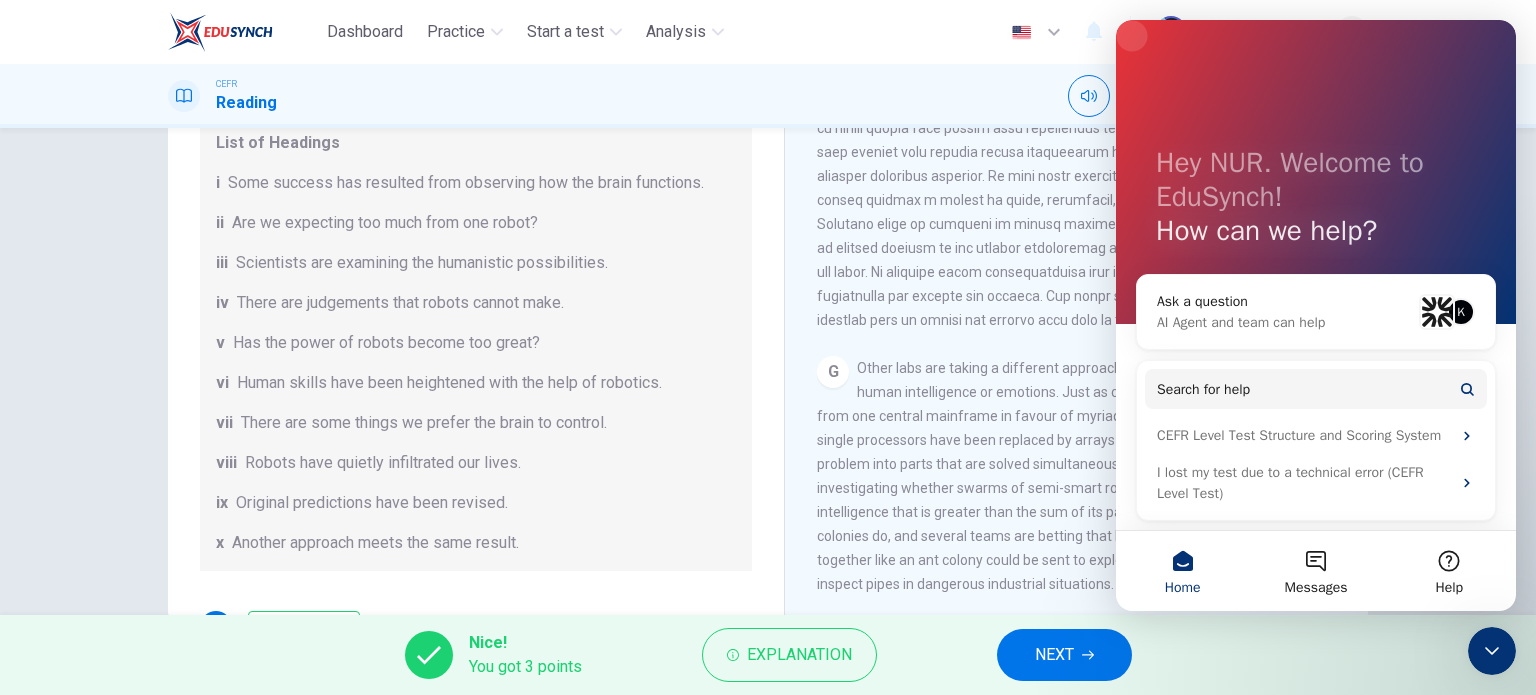 click 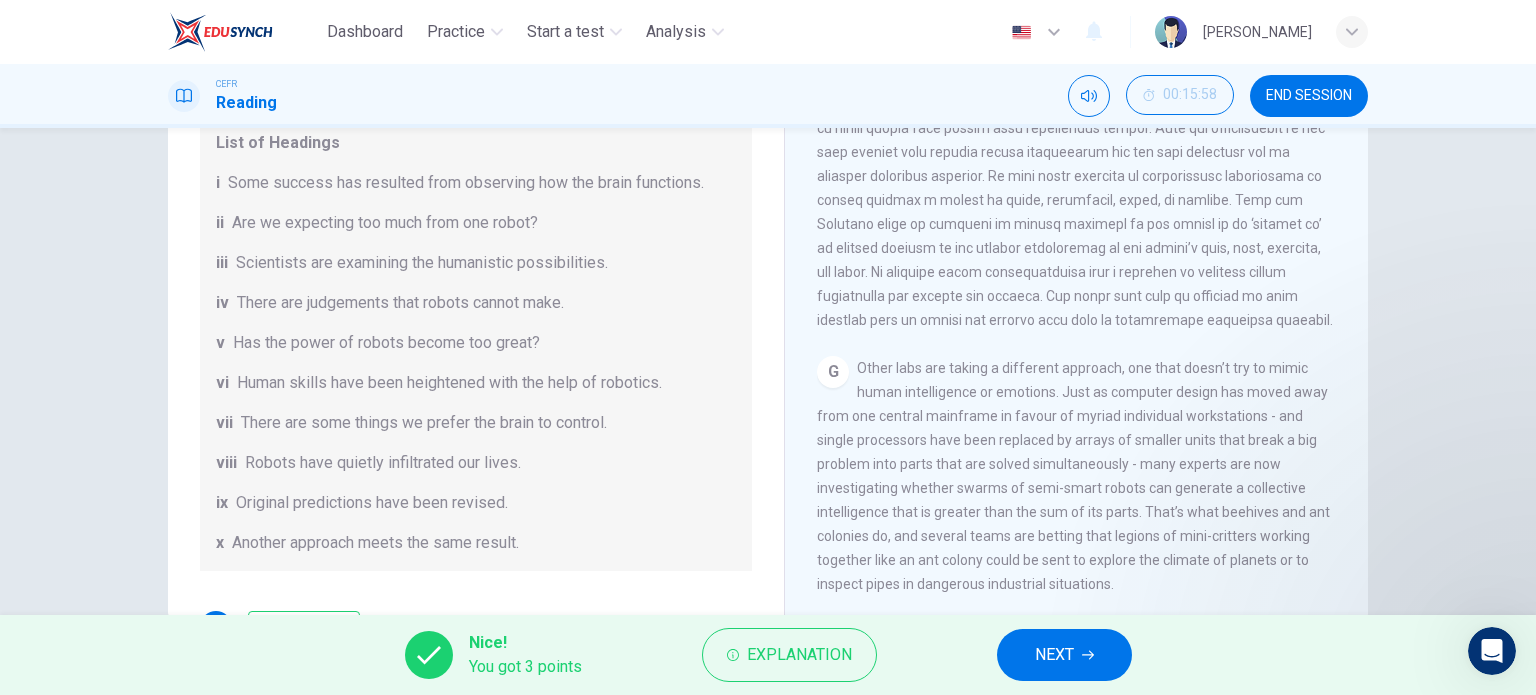 scroll, scrollTop: 0, scrollLeft: 0, axis: both 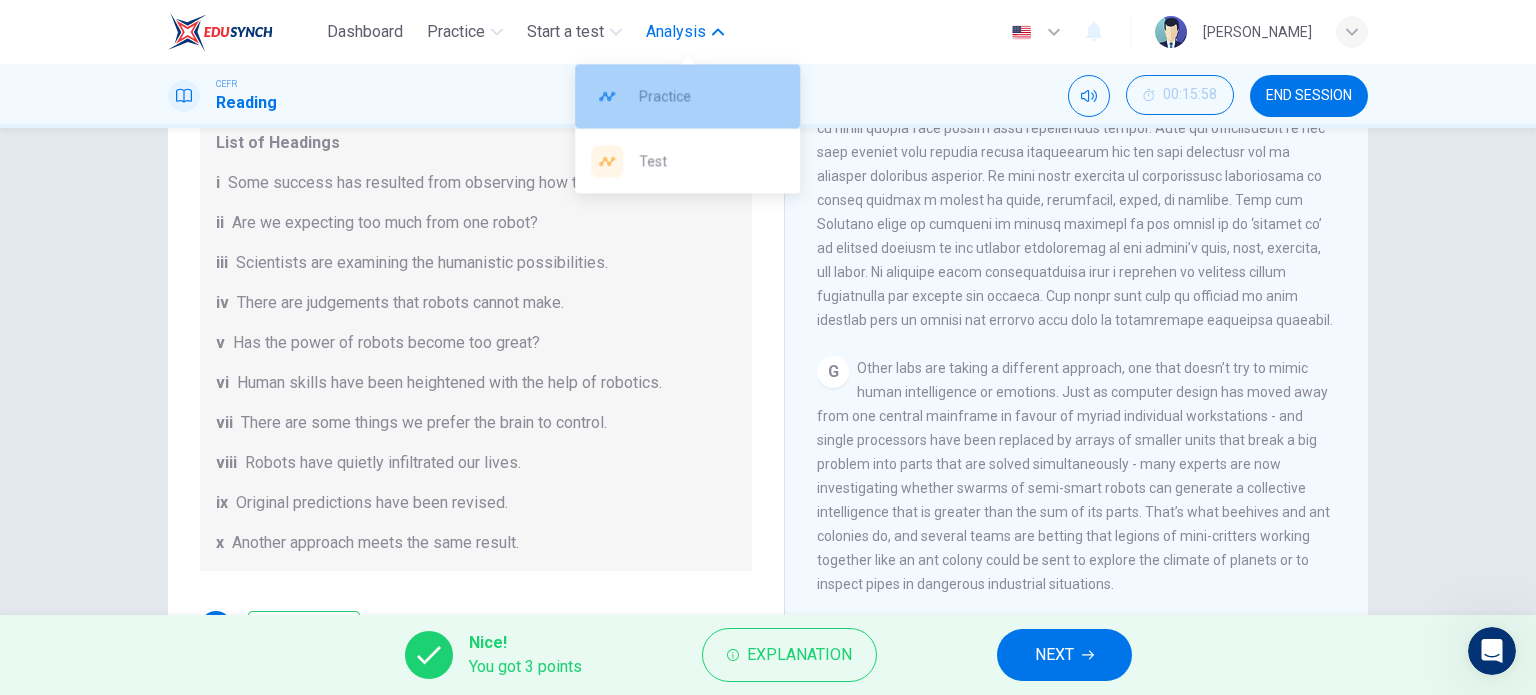 click on "Practice" at bounding box center [711, 96] 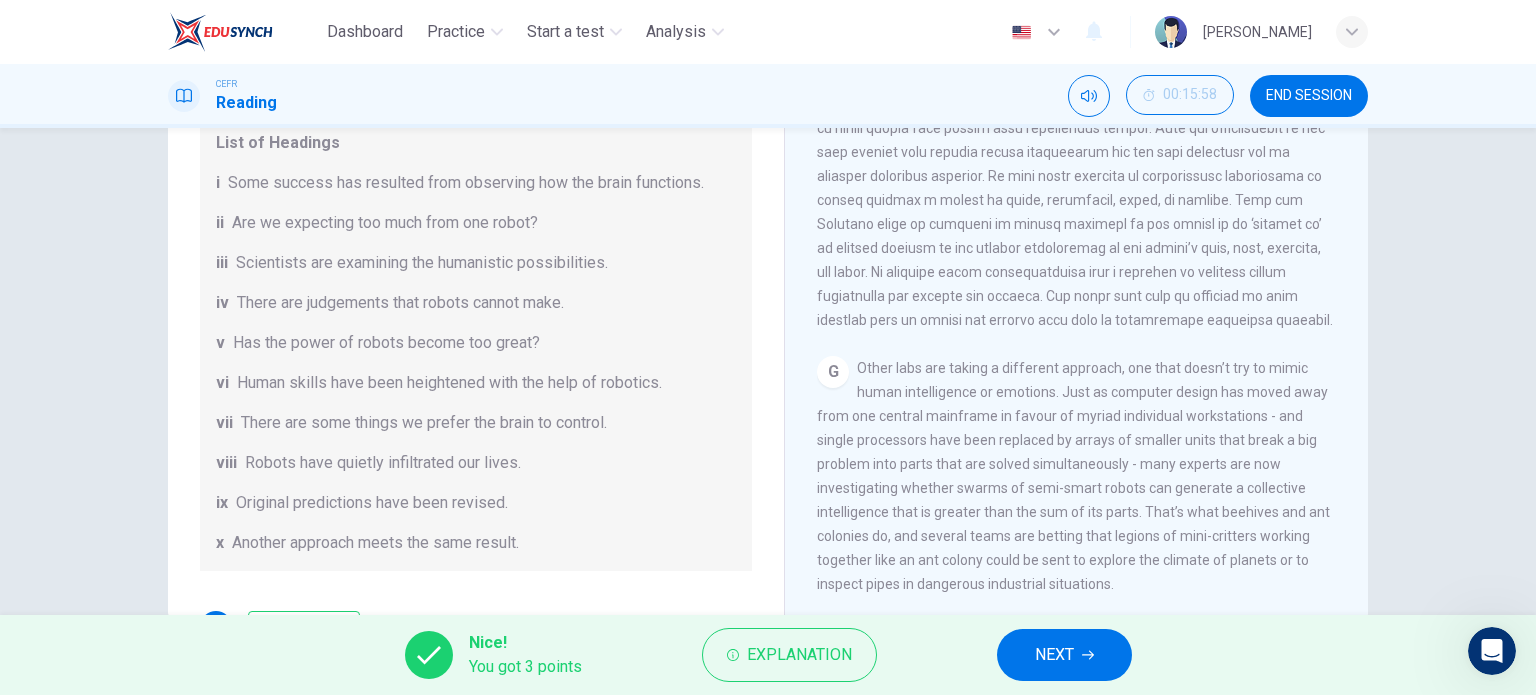scroll, scrollTop: 0, scrollLeft: 0, axis: both 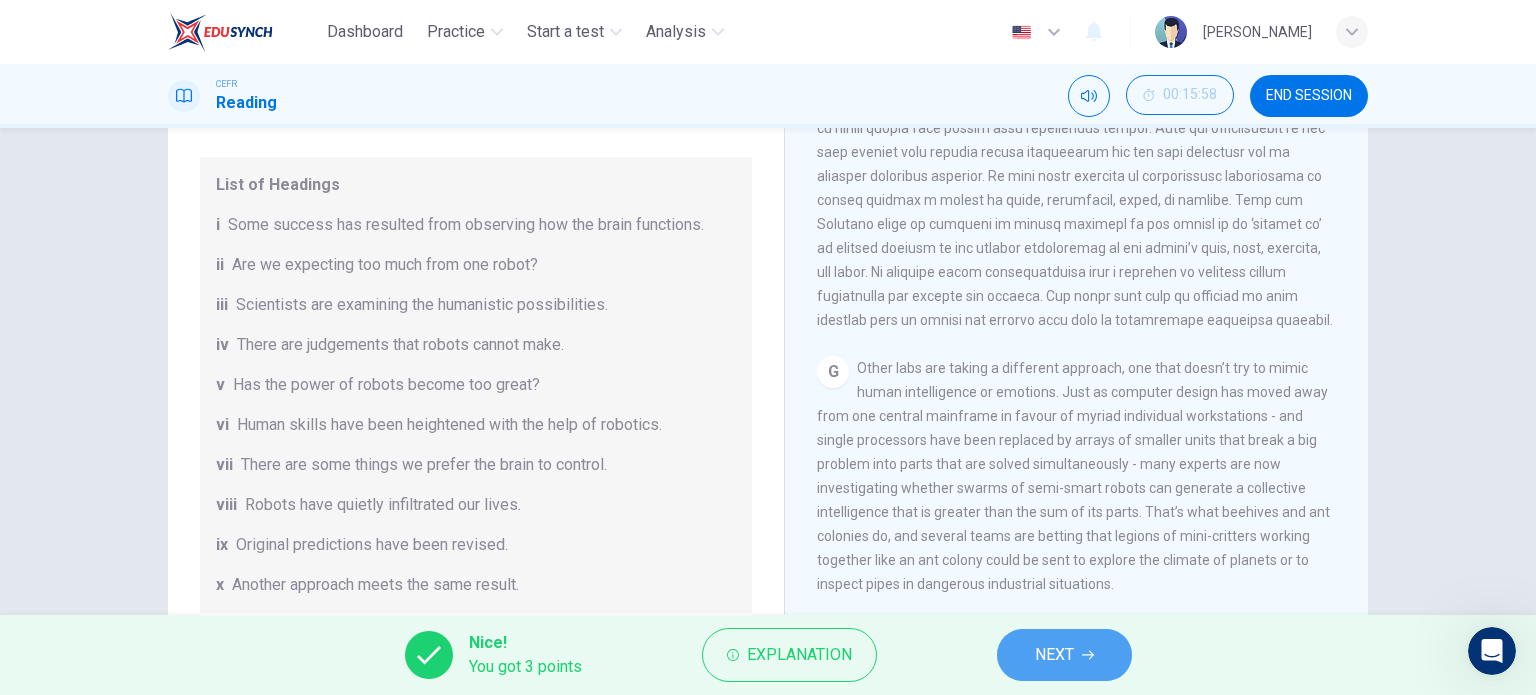 click on "NEXT" at bounding box center [1054, 655] 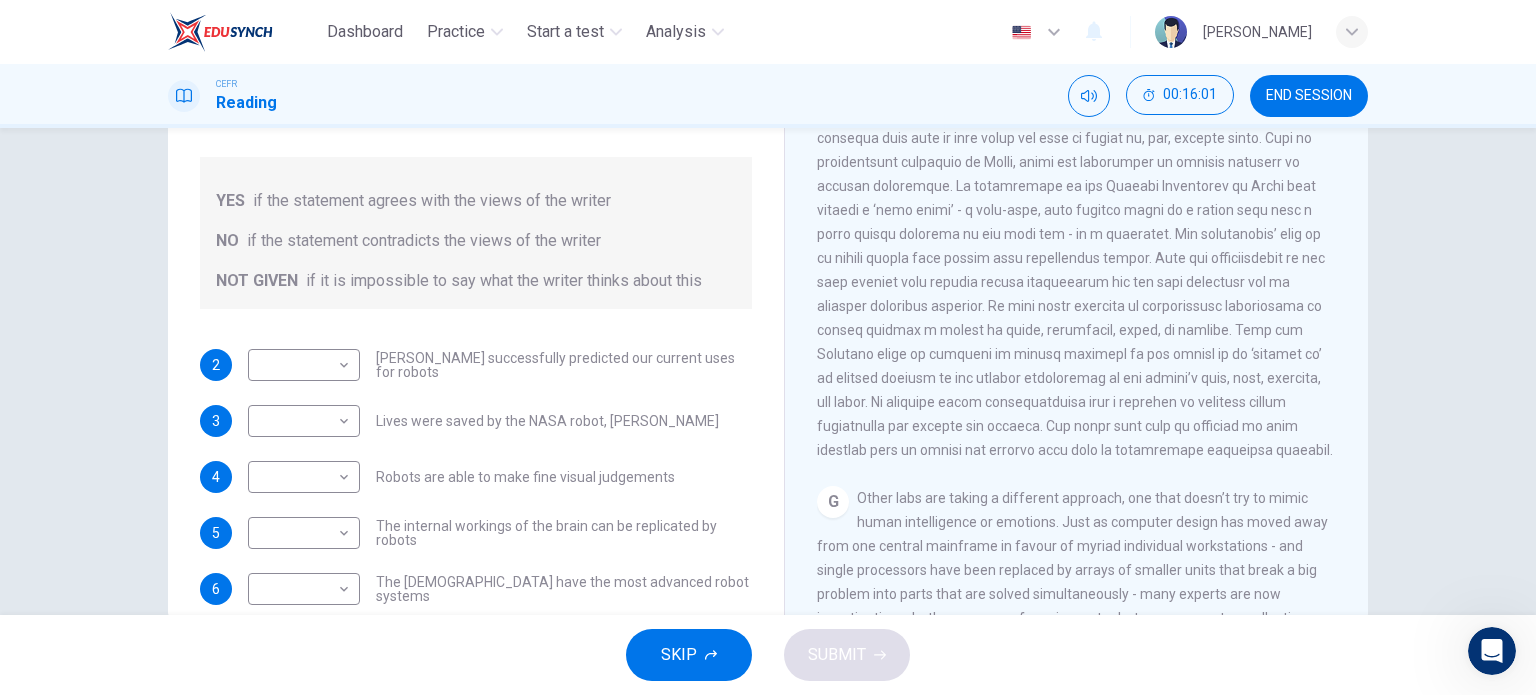 scroll, scrollTop: 2039, scrollLeft: 0, axis: vertical 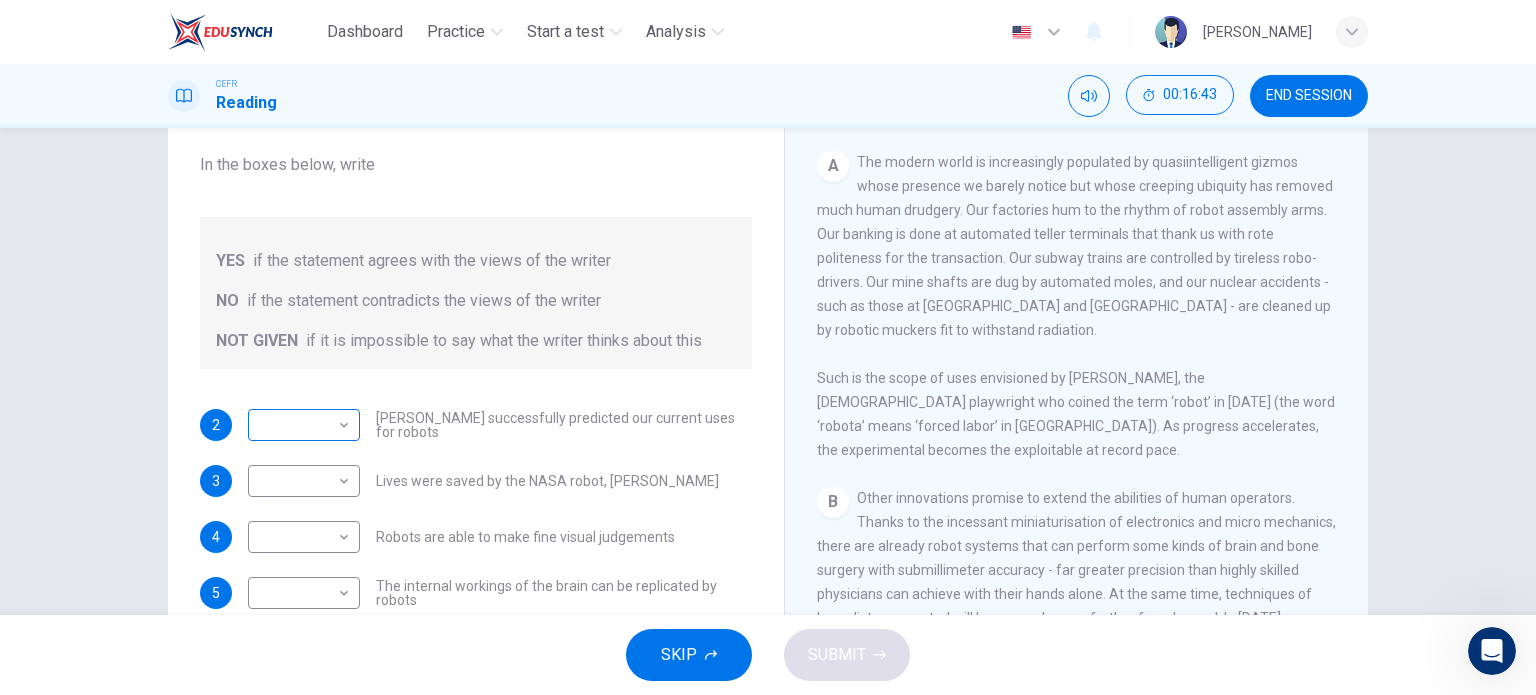 click on "Dashboard Practice Start a test Analysis English en ​ [PERSON_NAME] Reading 00:16:43 END SESSION Questions 2 - 6 Do the following statements agree with the information given in the Reading Passage?  In the boxes below, write YES if the statement agrees with the views of the writer NO if the statement contradicts the views of the writer NOT GIVEN if it is impossible to say what the writer thinks about this 2 ​ ​ [PERSON_NAME] successfully predicted our current uses for robots 3 ​ ​ Lives were saved by the NASA robot, [PERSON_NAME] 4 ​ ​ Robots are able to make fine visual judgements 5 ​ ​ The internal workings of the brain can be replicated by robots 6 ​ ​ The [DEMOGRAPHIC_DATA] have the most advanced robot systems Robots CLICK TO ZOOM Click to Zoom 1 A B C D E F G SKIP SUBMIT EduSynch - Online Language Proficiency Testing Dashboard Practice Start a test Analysis Notifications © Copyright  2025" at bounding box center (768, 347) 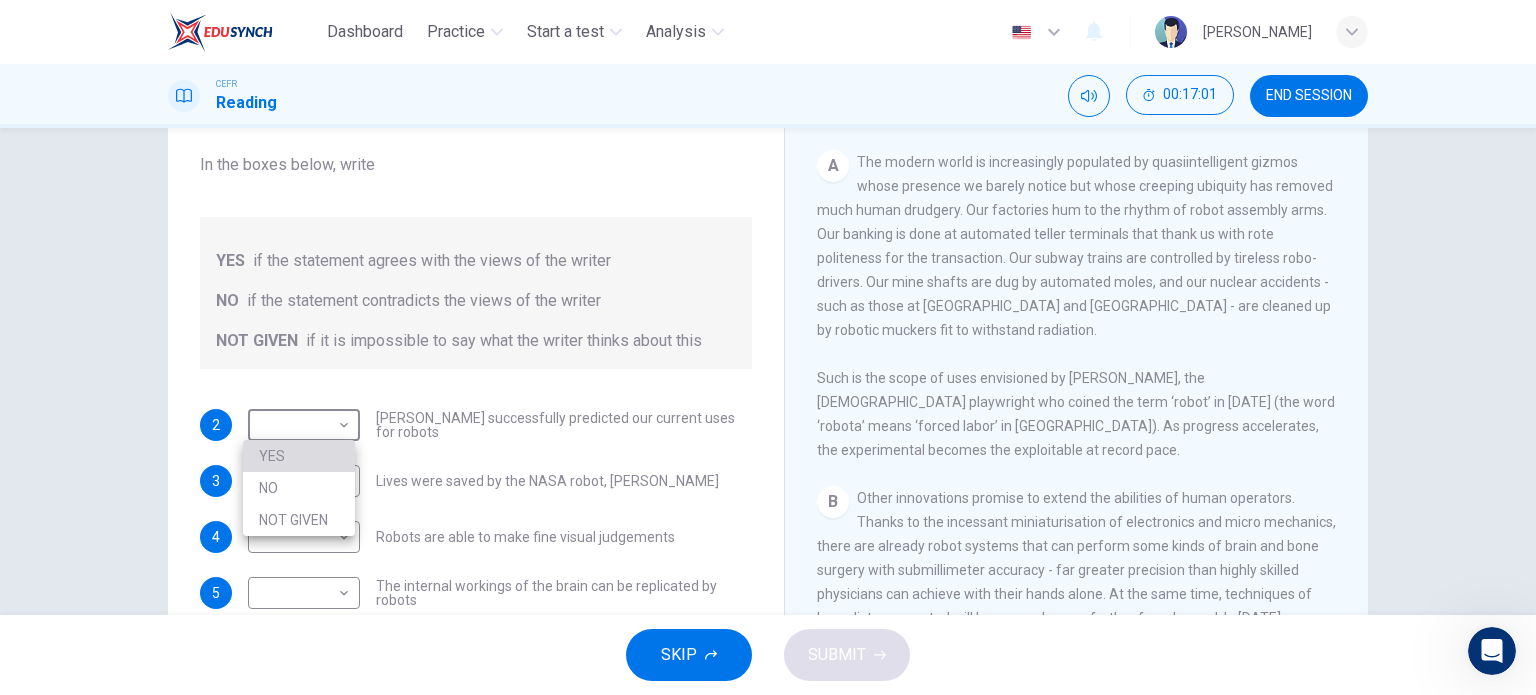 click on "YES" at bounding box center (299, 456) 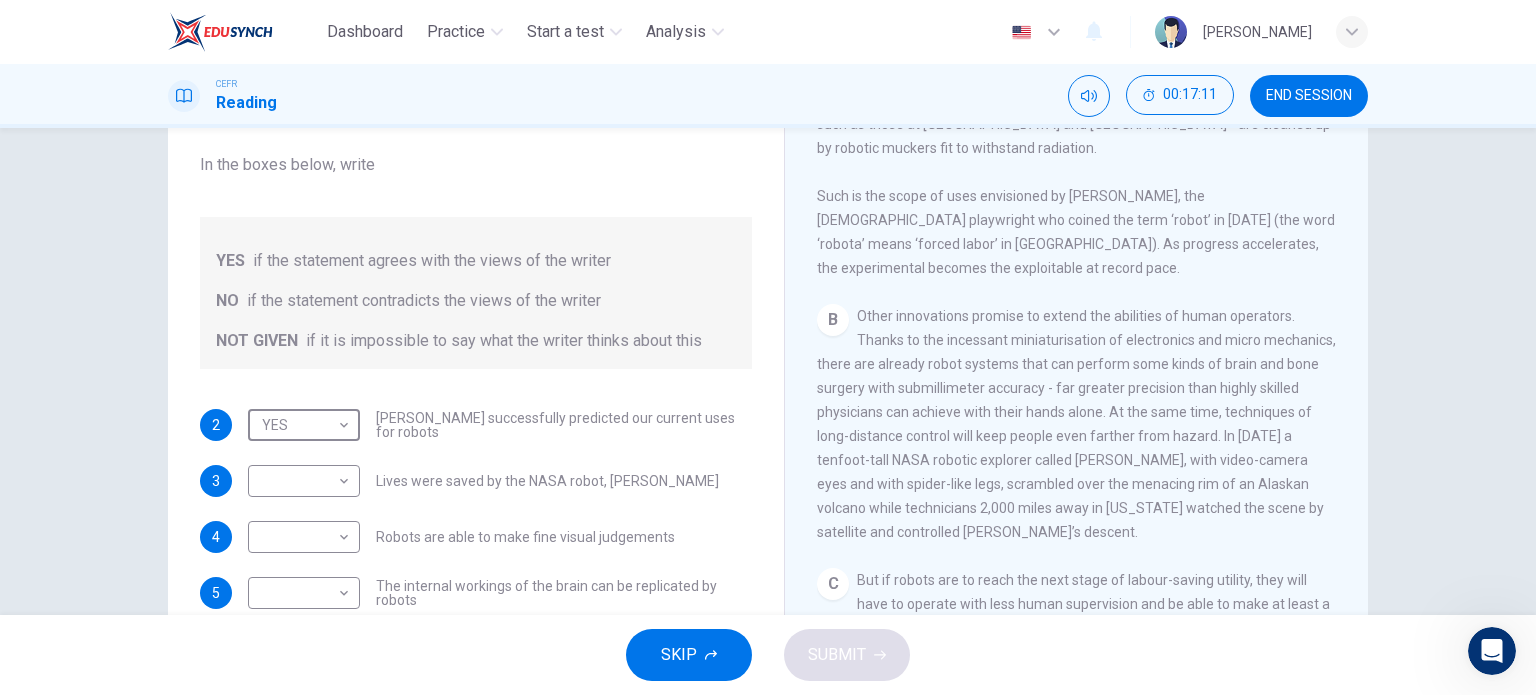 scroll, scrollTop: 680, scrollLeft: 0, axis: vertical 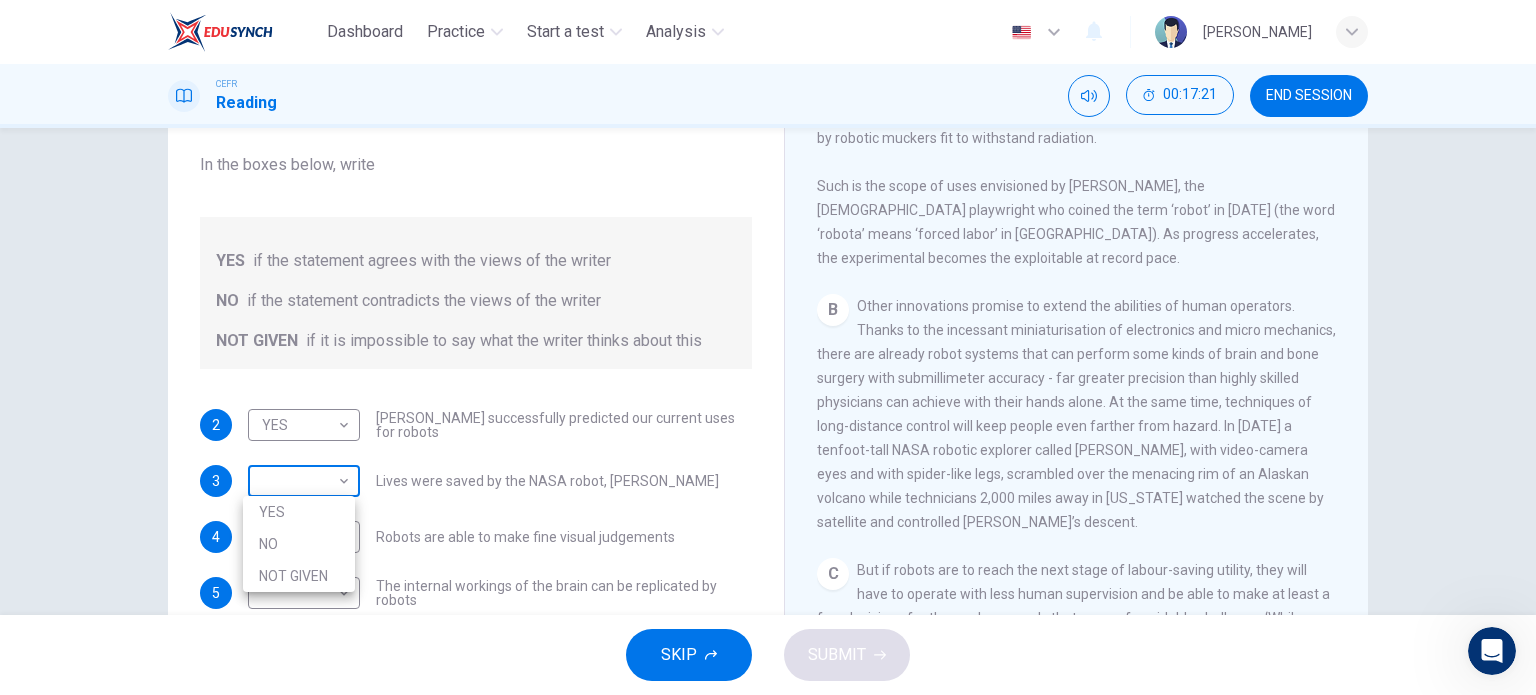 click on "Dashboard Practice Start a test Analysis English en ​ [PERSON_NAME] Reading 00:17:21 END SESSION Questions 2 - 6 Do the following statements agree with the information given in the Reading Passage?  In the boxes below, write YES if the statement agrees with the views of the writer NO if the statement contradicts the views of the writer NOT GIVEN if it is impossible to say what the writer thinks about this 2 YES YES ​ [PERSON_NAME] successfully predicted our current uses for robots 3 ​ ​ Lives were saved by the NASA robot, [PERSON_NAME] 4 ​ ​ Robots are able to make fine visual judgements 5 ​ ​ The internal workings of the brain can be replicated by robots 6 ​ ​ The [DEMOGRAPHIC_DATA] have the most advanced robot systems Robots CLICK TO ZOOM Click to Zoom 1 A B C D E F G SKIP SUBMIT EduSynch - Online Language Proficiency Testing Dashboard Practice Start a test Analysis Notifications © Copyright  2025 YES NO NOT GIVEN" at bounding box center [768, 347] 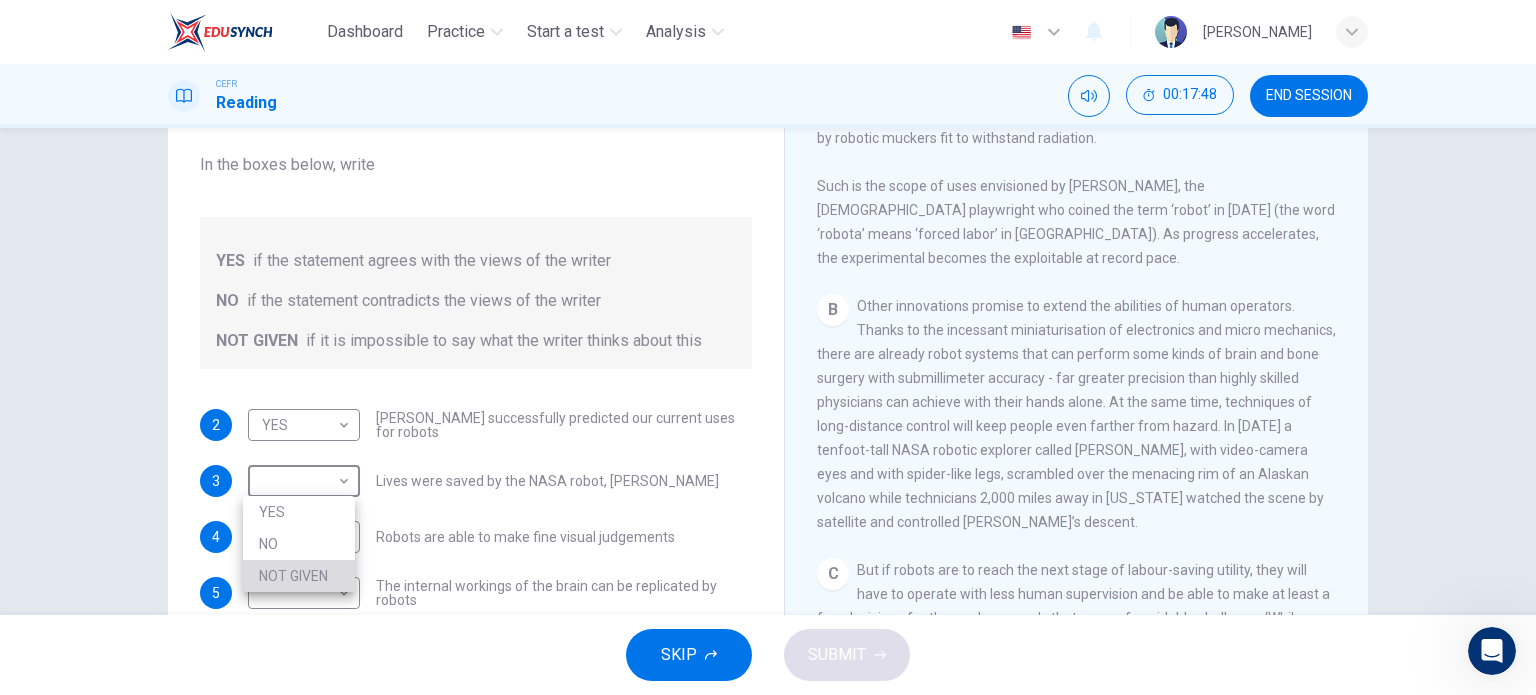 click on "NOT GIVEN" at bounding box center (299, 576) 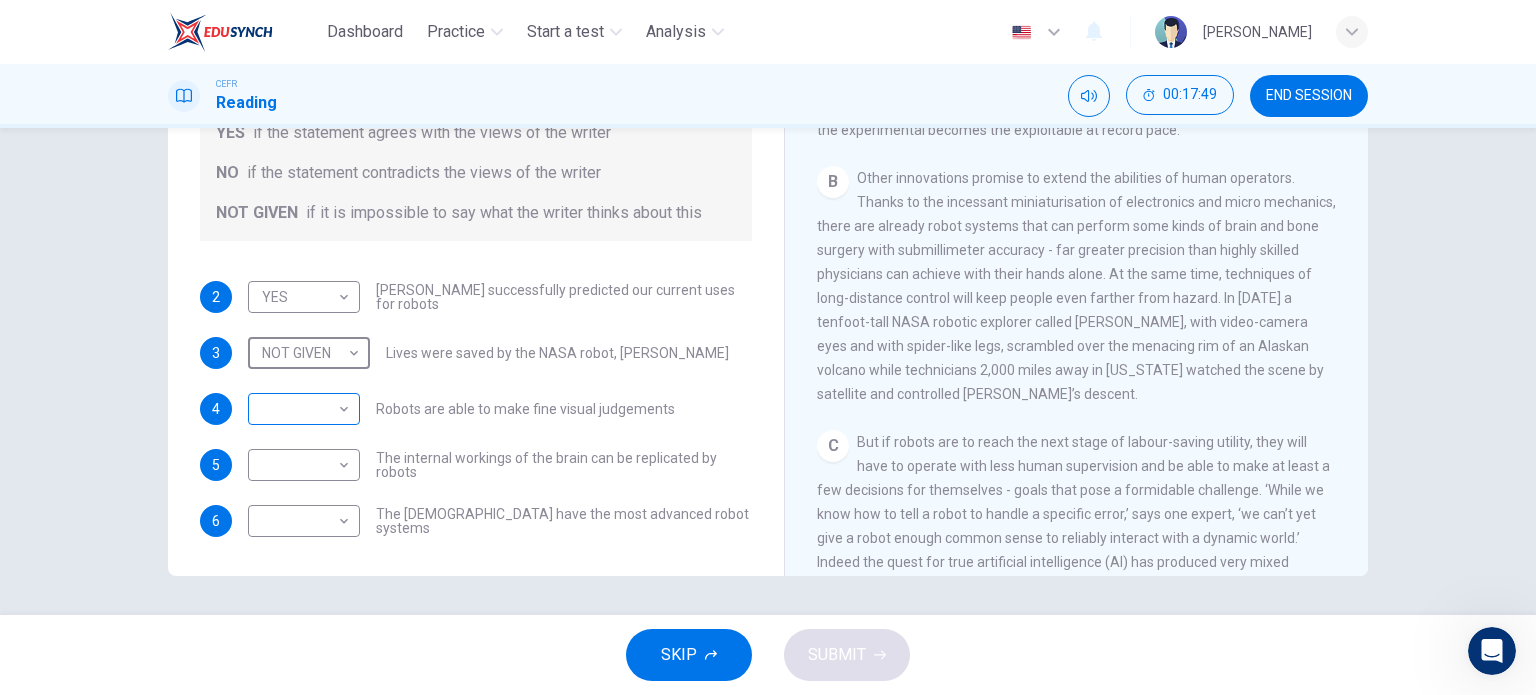 scroll, scrollTop: 288, scrollLeft: 0, axis: vertical 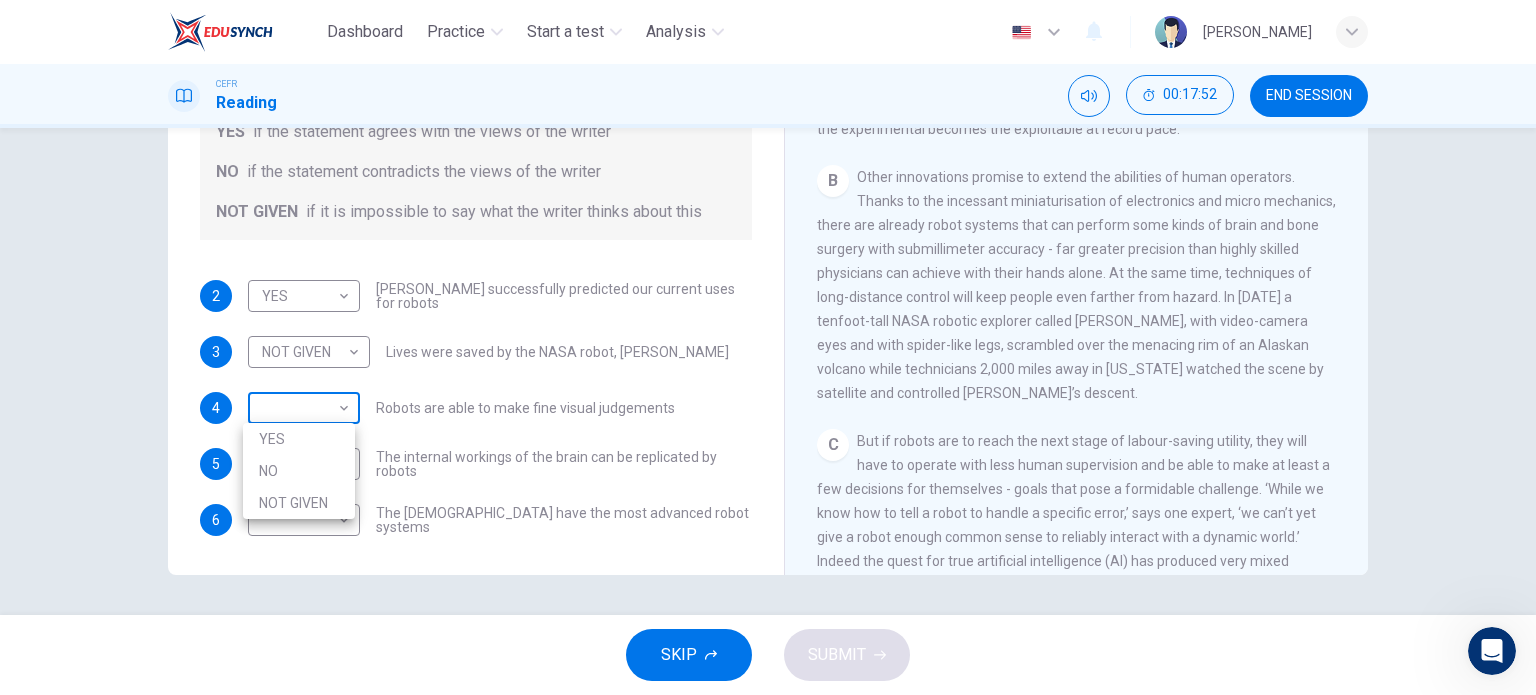click on "Dashboard Practice Start a test Analysis English en ​ [PERSON_NAME] Reading 00:17:52 END SESSION Questions 2 - 6 Do the following statements agree with the information given in the Reading Passage?  In the boxes below, write YES if the statement agrees with the views of the writer NO if the statement contradicts the views of the writer NOT GIVEN if it is impossible to say what the writer thinks about this 2 YES YES ​ [PERSON_NAME] successfully predicted our current uses for robots 3 NOT GIVEN NOT GIVEN ​ Lives were saved by the NASA robot, [PERSON_NAME] 4 ​ ​ Robots are able to make fine visual judgements 5 ​ ​ The internal workings of the brain can be replicated by robots 6 ​ ​ The [DEMOGRAPHIC_DATA] have the most advanced robot systems Robots CLICK TO ZOOM Click to Zoom 1 A B C D E F G SKIP SUBMIT EduSynch - Online Language Proficiency Testing Dashboard Practice Start a test Analysis Notifications © Copyright  2025 YES NO NOT GIVEN" at bounding box center (768, 347) 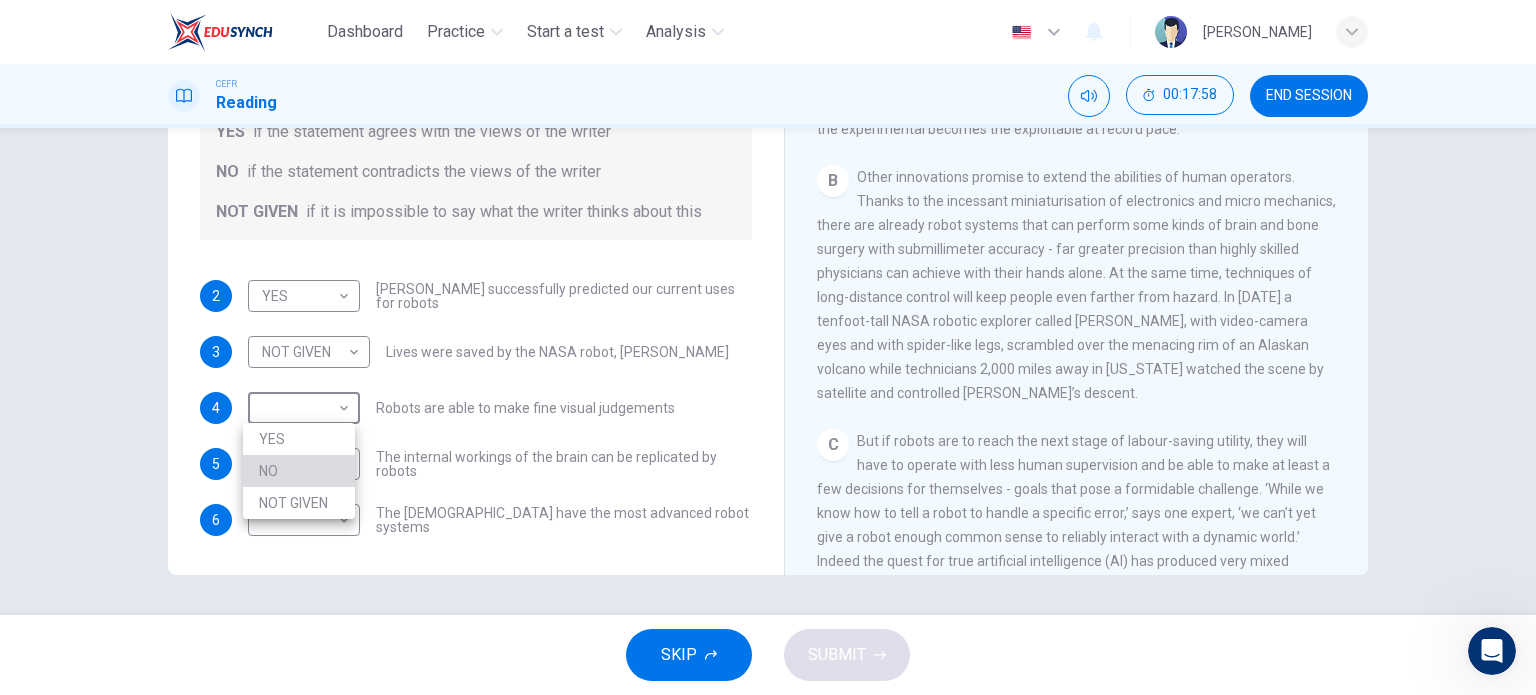 click on "NO" at bounding box center [299, 471] 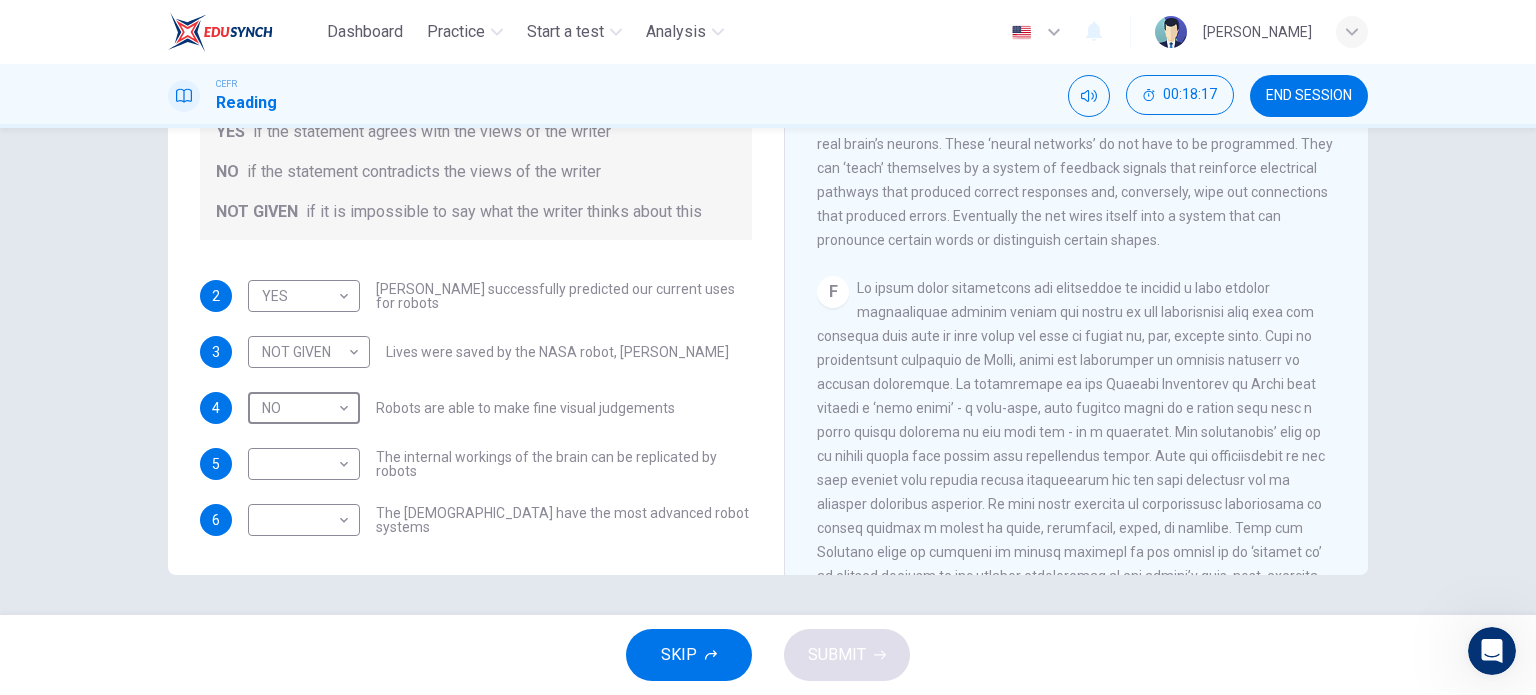 scroll, scrollTop: 1600, scrollLeft: 0, axis: vertical 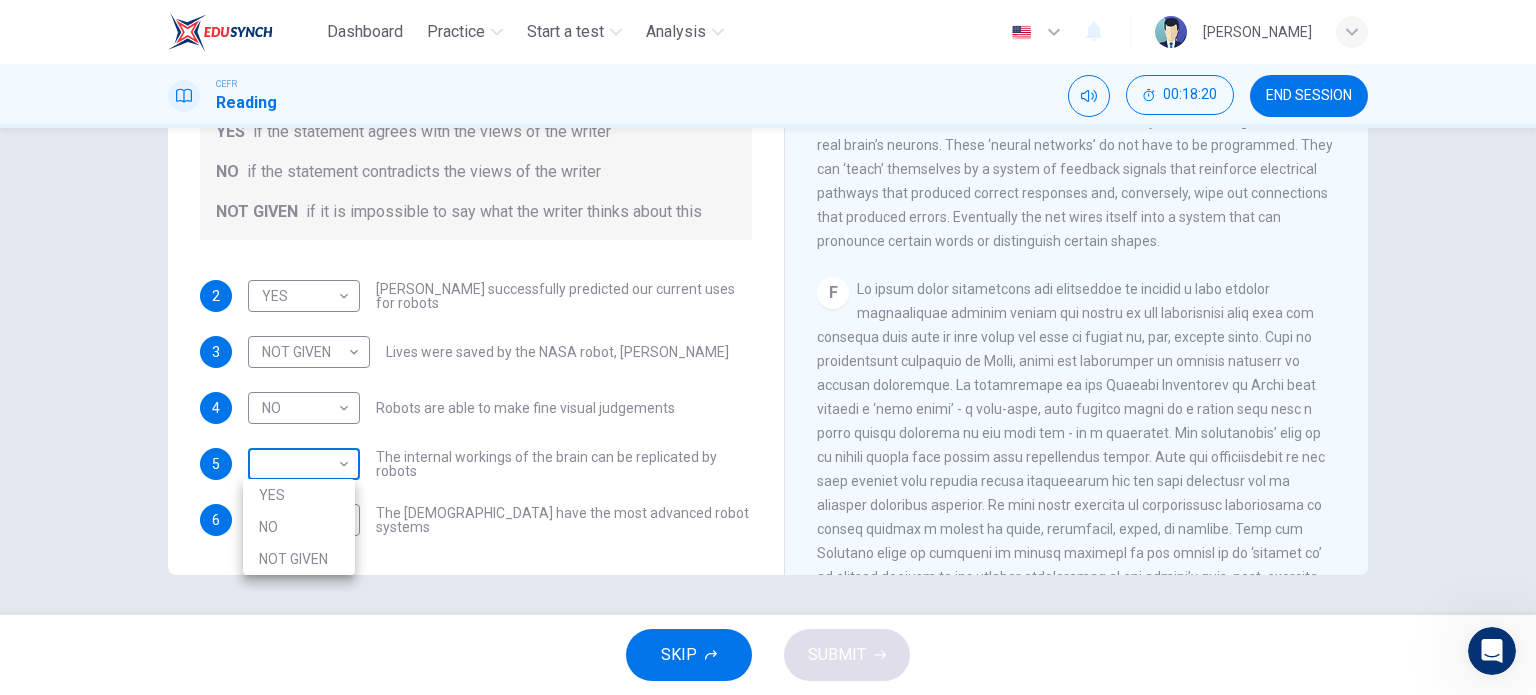 click on "Dashboard Practice Start a test Analysis English en ​ [PERSON_NAME] Reading 00:18:20 END SESSION Questions 2 - 6 Do the following statements agree with the information given in the Reading Passage?  In the boxes below, write YES if the statement agrees with the views of the writer NO if the statement contradicts the views of the writer NOT GIVEN if it is impossible to say what the writer thinks about this 2 YES YES ​ [PERSON_NAME] successfully predicted our current uses for robots 3 NOT GIVEN NOT GIVEN ​ Lives were saved by the NASA robot, [PERSON_NAME] 4 NO NO ​ Robots are able to make fine visual judgements 5 ​ ​ The internal workings of the brain can be replicated by robots 6 ​ ​ The [DEMOGRAPHIC_DATA] have the most advanced robot systems Robots CLICK TO ZOOM Click to Zoom 1 A B C D E F G SKIP SUBMIT EduSynch - Online Language Proficiency Testing Dashboard Practice Start a test Analysis Notifications © Copyright  2025 YES NO NOT GIVEN" at bounding box center (768, 347) 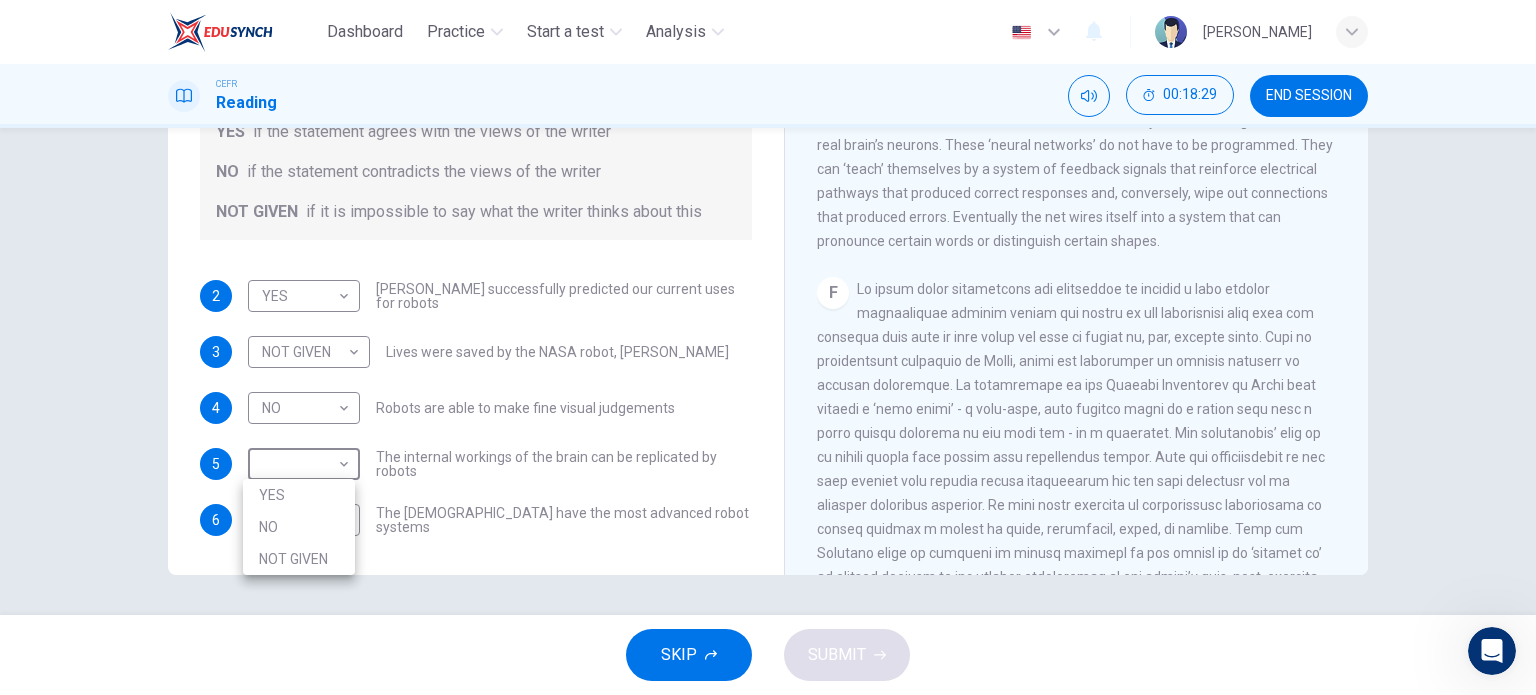 click at bounding box center [768, 347] 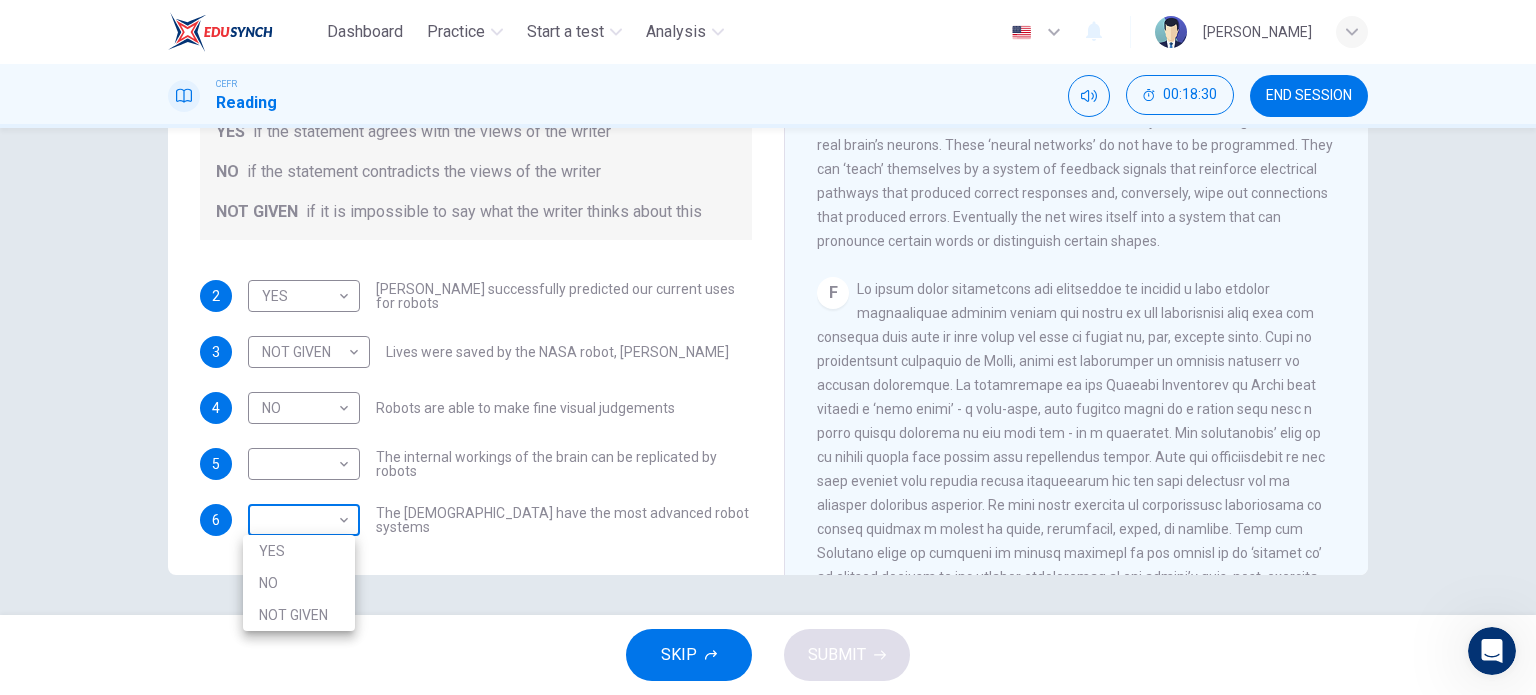 click on "Dashboard Practice Start a test Analysis English en ​ [PERSON_NAME] Reading 00:18:30 END SESSION Questions 2 - 6 Do the following statements agree with the information given in the Reading Passage?  In the boxes below, write YES if the statement agrees with the views of the writer NO if the statement contradicts the views of the writer NOT GIVEN if it is impossible to say what the writer thinks about this 2 YES YES ​ [PERSON_NAME] successfully predicted our current uses for robots 3 NOT GIVEN NOT GIVEN ​ Lives were saved by the NASA robot, [PERSON_NAME] 4 NO NO ​ Robots are able to make fine visual judgements 5 ​ ​ The internal workings of the brain can be replicated by robots 6 ​ ​ The [DEMOGRAPHIC_DATA] have the most advanced robot systems Robots CLICK TO ZOOM Click to Zoom 1 A B C D E F G SKIP SUBMIT EduSynch - Online Language Proficiency Testing Dashboard Practice Start a test Analysis Notifications © Copyright  2025 YES NO NOT GIVEN" at bounding box center [768, 347] 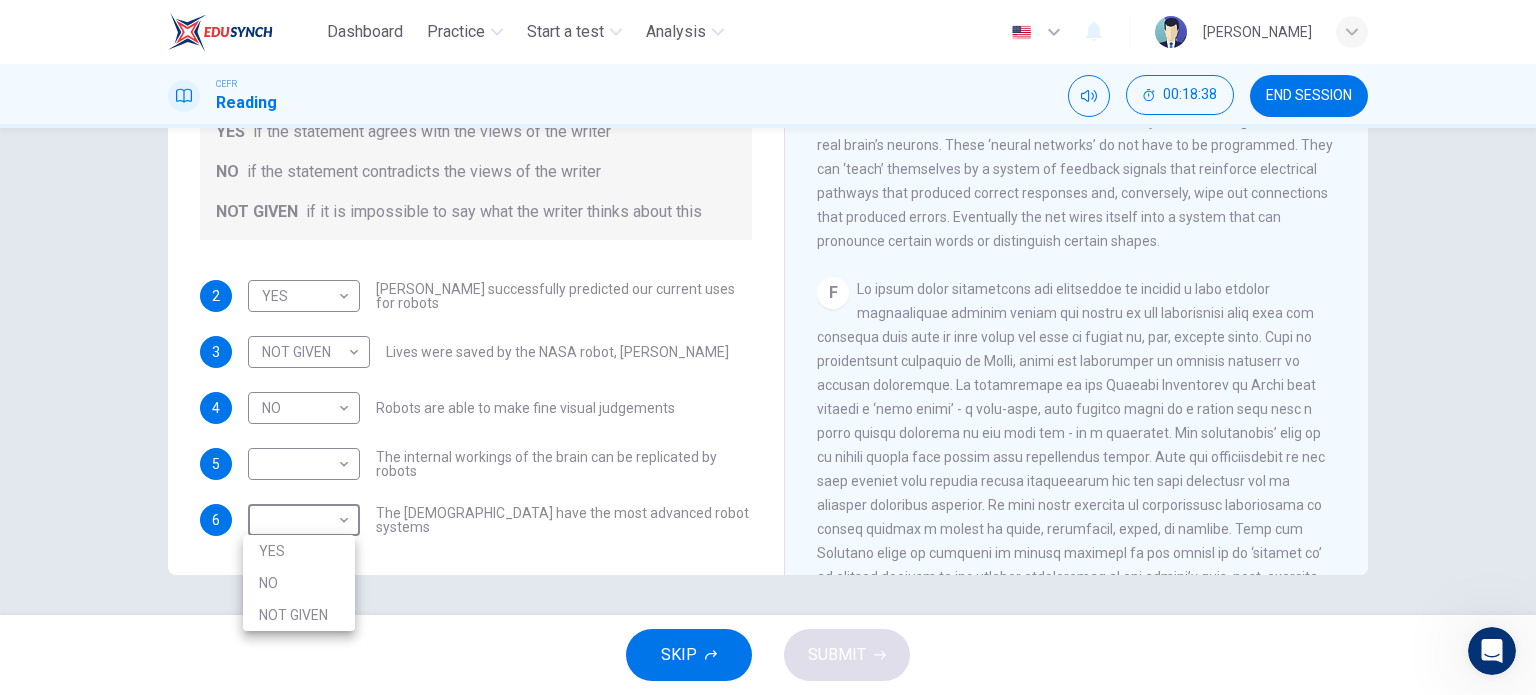 click at bounding box center (768, 347) 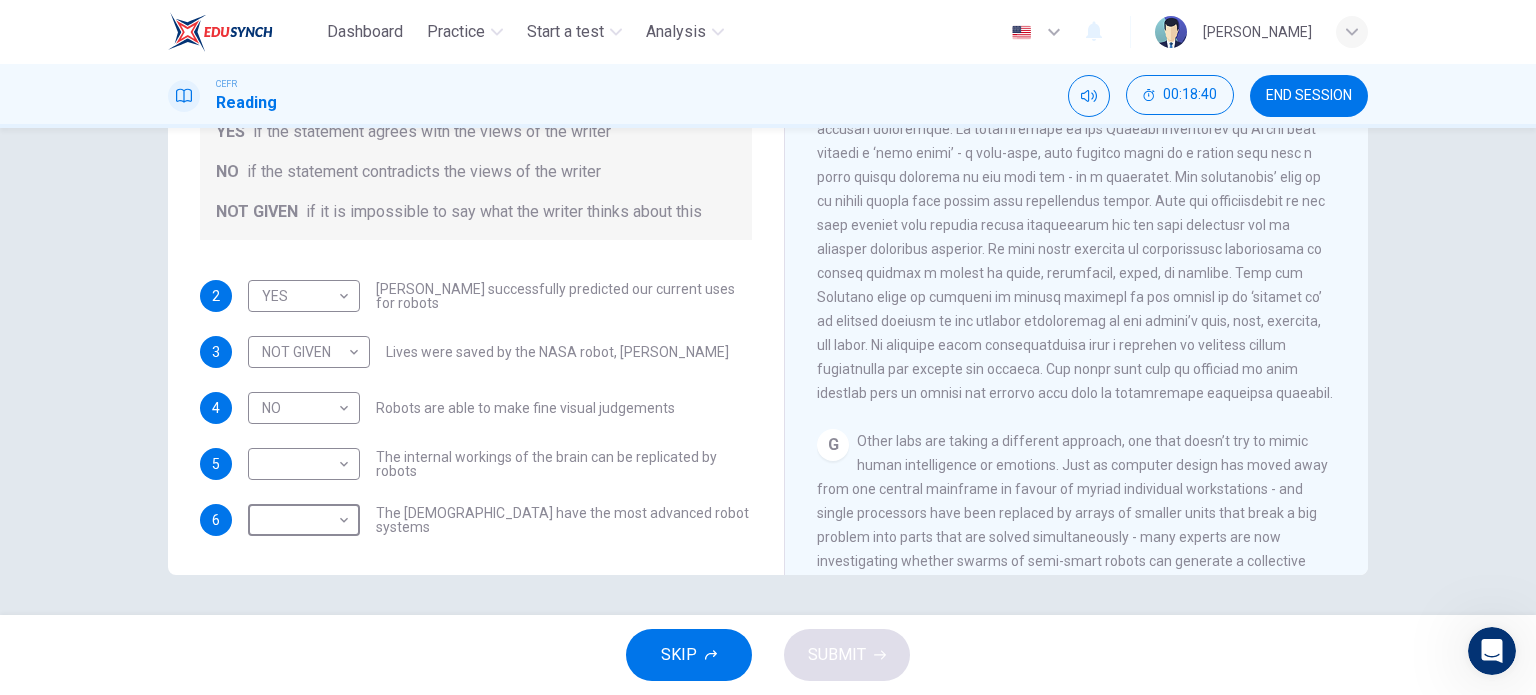 scroll, scrollTop: 2039, scrollLeft: 0, axis: vertical 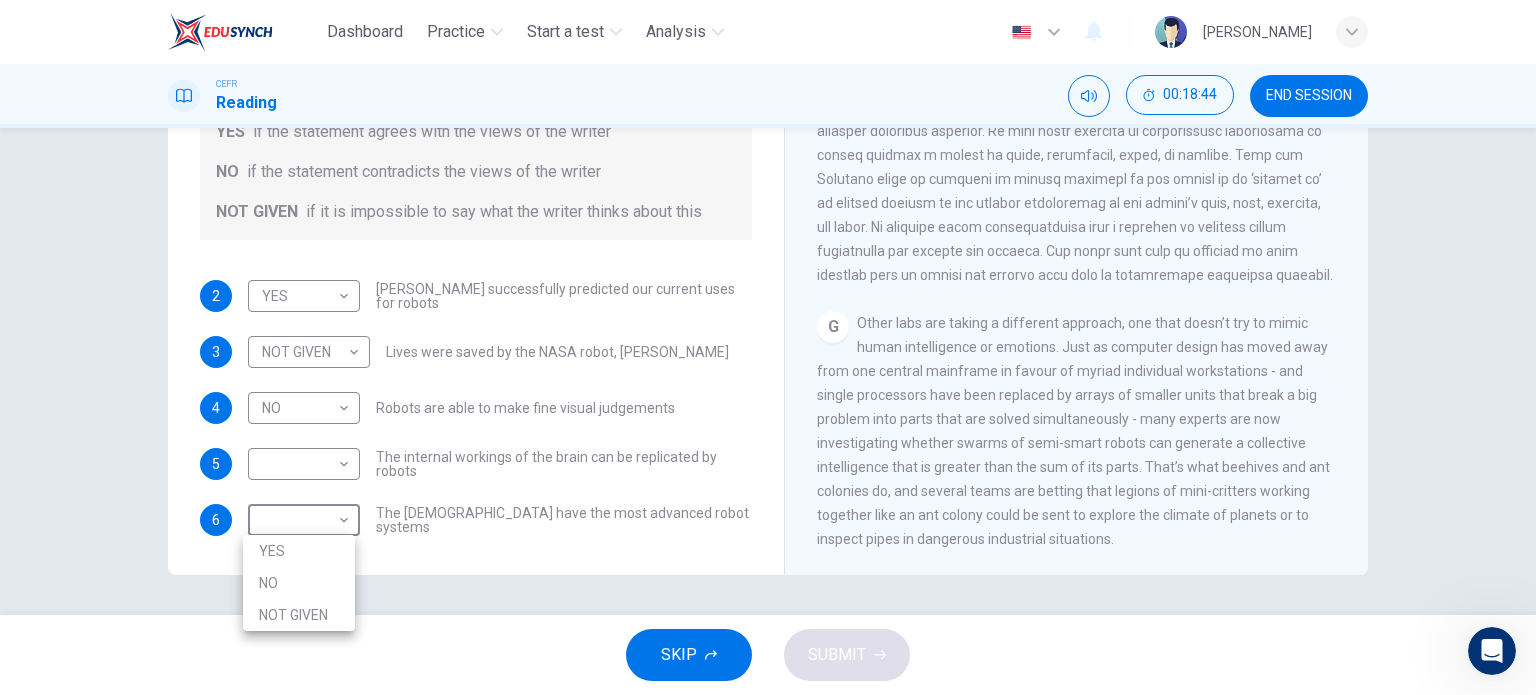 drag, startPoint x: 314, startPoint y: 519, endPoint x: 320, endPoint y: 576, distance: 57.31492 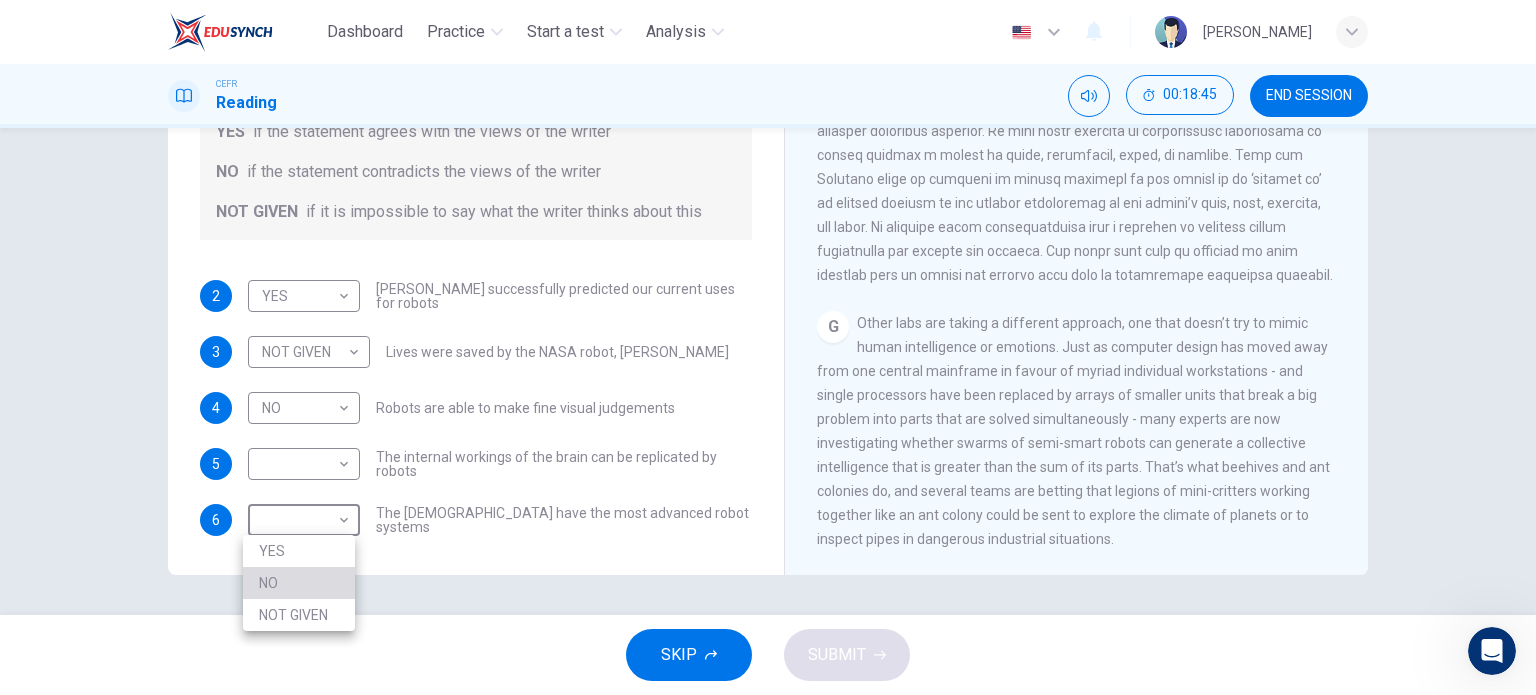 click on "NO" at bounding box center [299, 583] 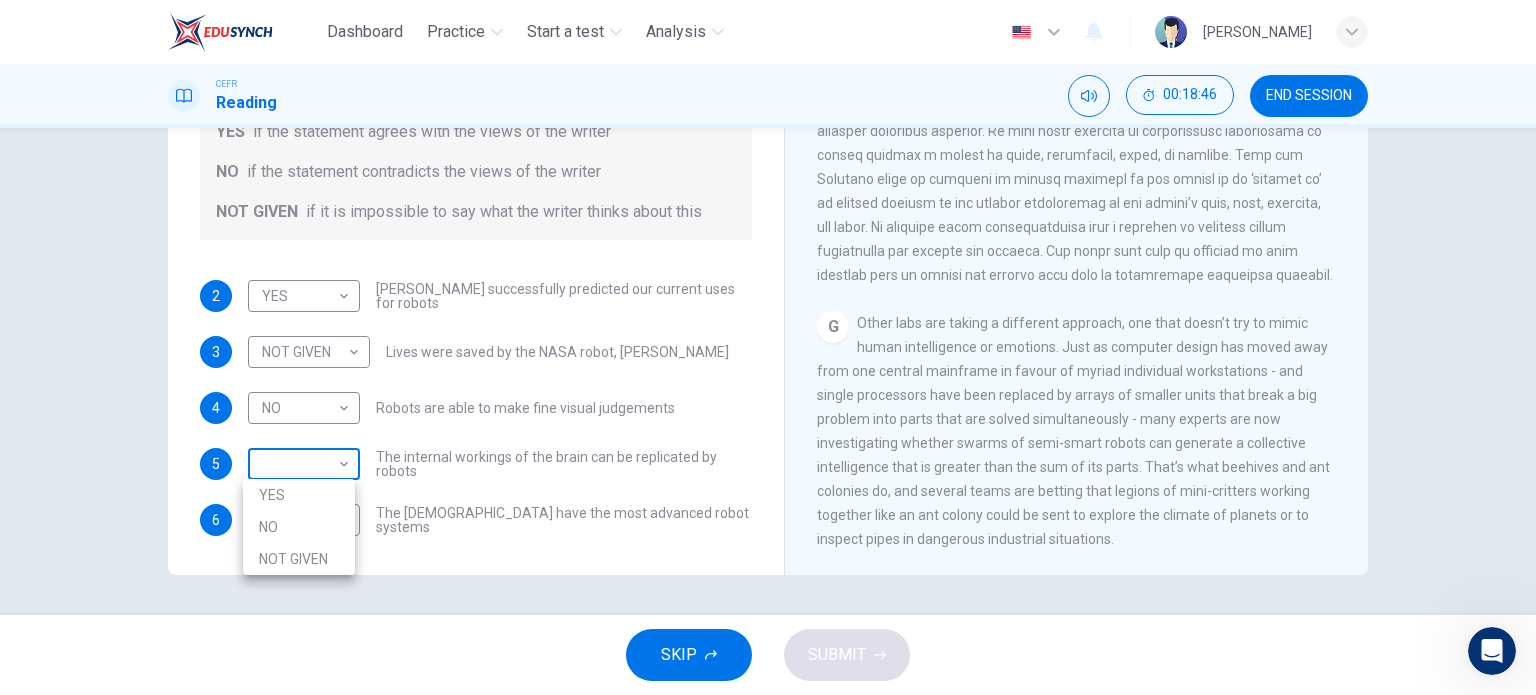 click on "Dashboard Practice Start a test Analysis English en ​ [PERSON_NAME] Reading 00:18:46 END SESSION Questions 2 - 6 Do the following statements agree with the information given in the Reading Passage?  In the boxes below, write YES if the statement agrees with the views of the writer NO if the statement contradicts the views of the writer NOT GIVEN if it is impossible to say what the writer thinks about this 2 YES YES ​ [PERSON_NAME] successfully predicted our current uses for robots 3 NOT GIVEN NOT GIVEN ​ Lives were saved by the NASA robot, [PERSON_NAME] 4 NO NO ​ Robots are able to make fine visual judgements 5 ​ ​ The internal workings of the brain can be replicated by robots 6 NO NO ​ The [DEMOGRAPHIC_DATA] have the most advanced robot systems Robots CLICK TO ZOOM Click to Zoom 1 A B C D E F G SKIP SUBMIT EduSynch - Online Language Proficiency Testing Dashboard Practice Start a test Analysis Notifications © Copyright  2025 YES NO NOT GIVEN" at bounding box center (768, 347) 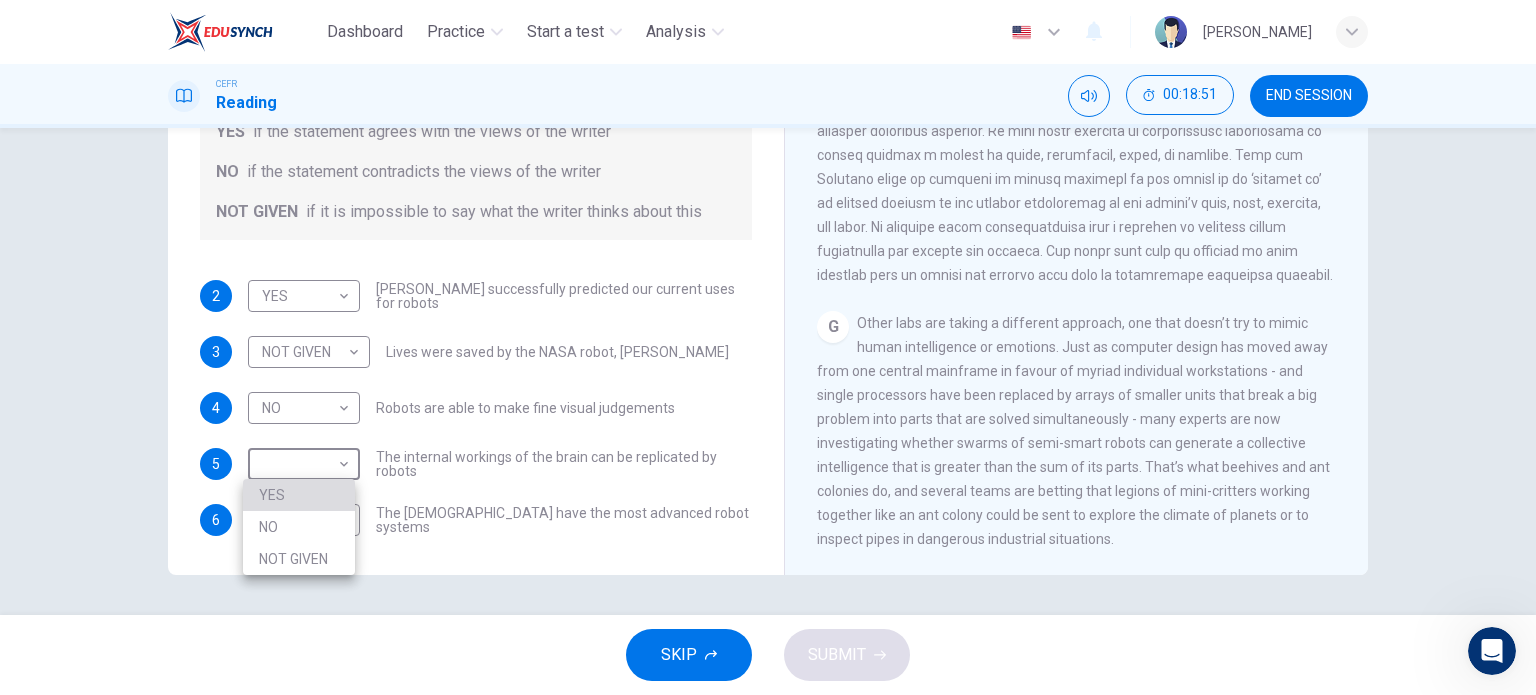 click on "YES" at bounding box center [299, 495] 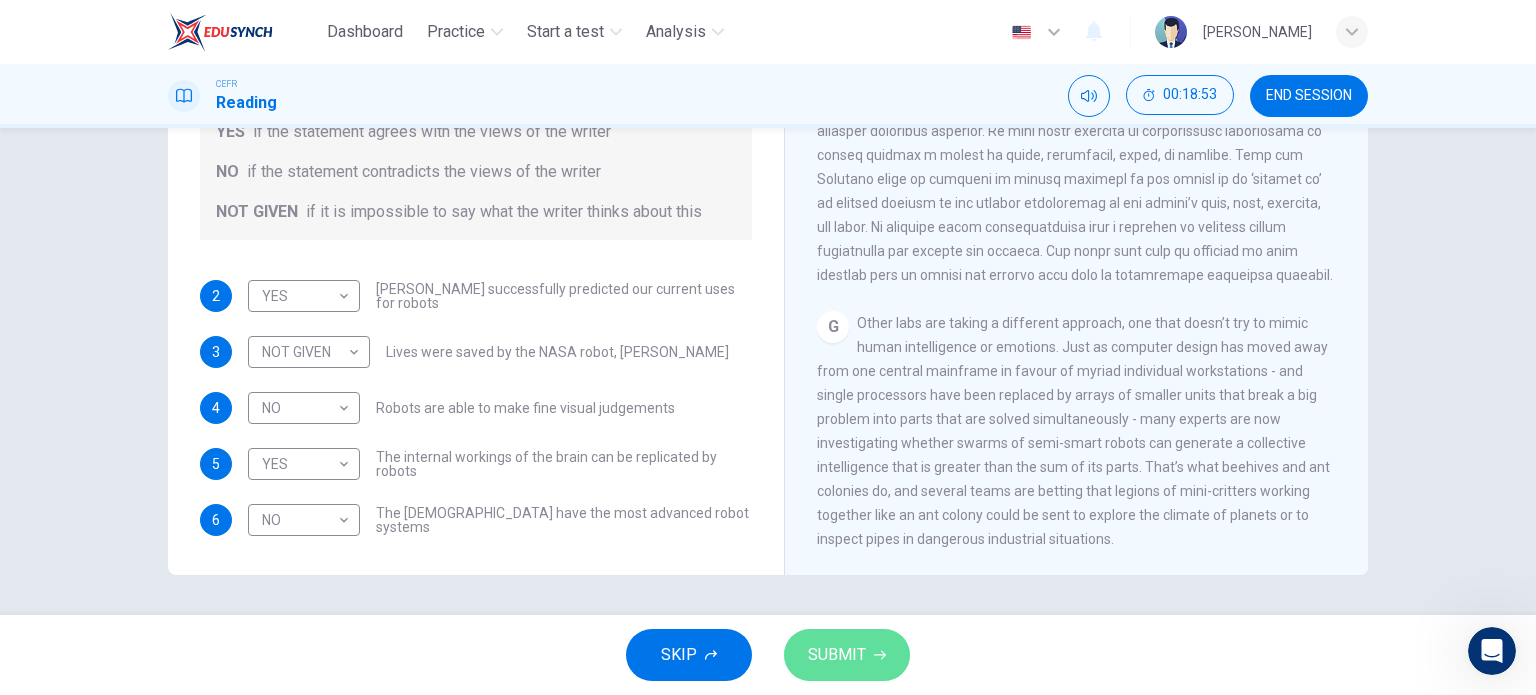 click on "SUBMIT" at bounding box center [837, 655] 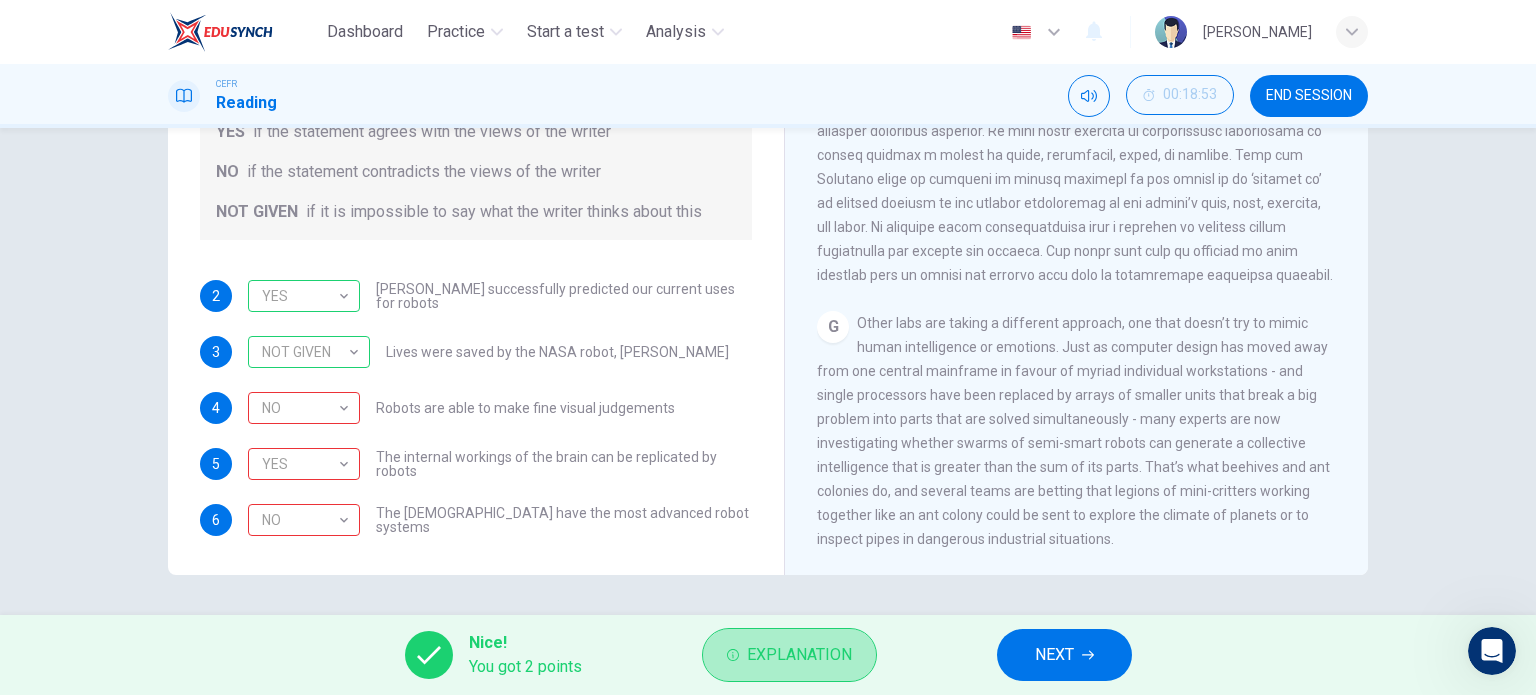 click on "Explanation" at bounding box center [799, 655] 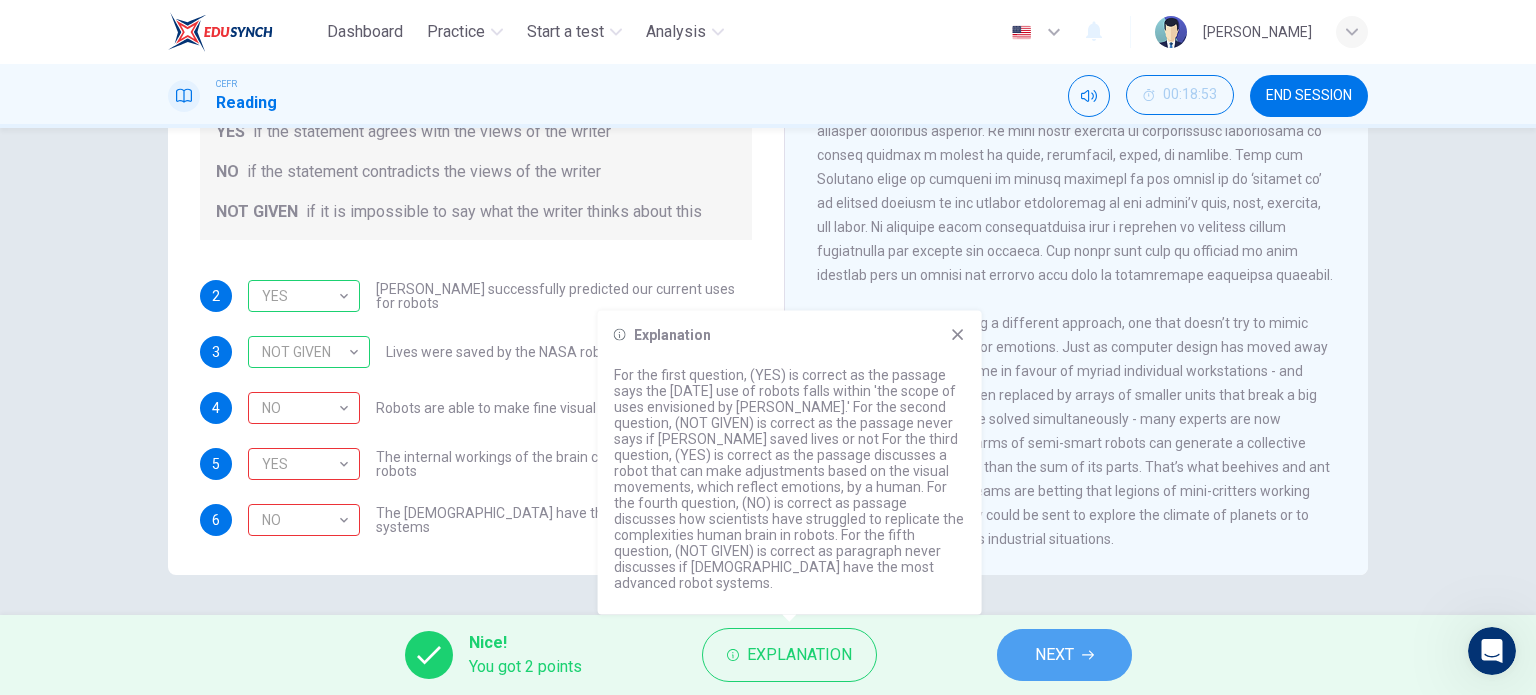 click on "NEXT" at bounding box center [1054, 655] 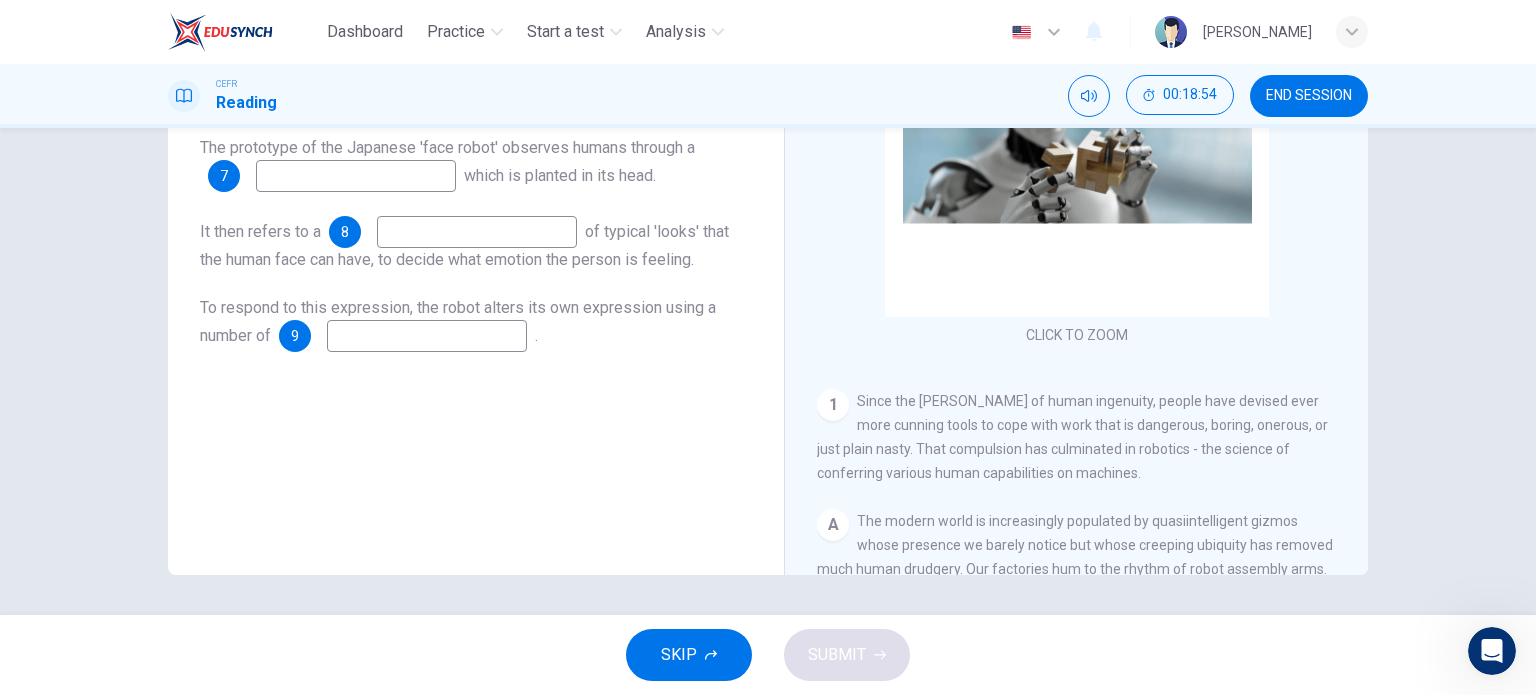 scroll, scrollTop: 0, scrollLeft: 0, axis: both 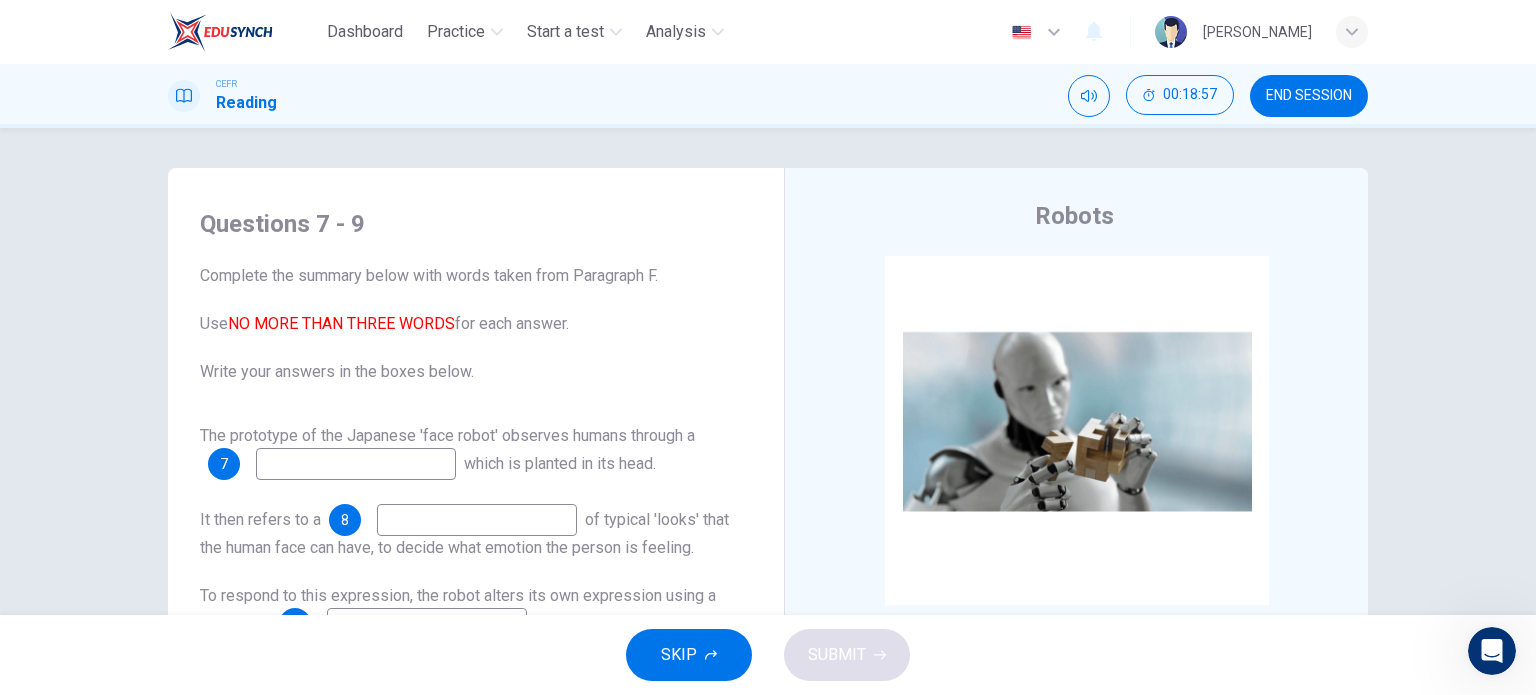 click on "SKIP" at bounding box center (679, 655) 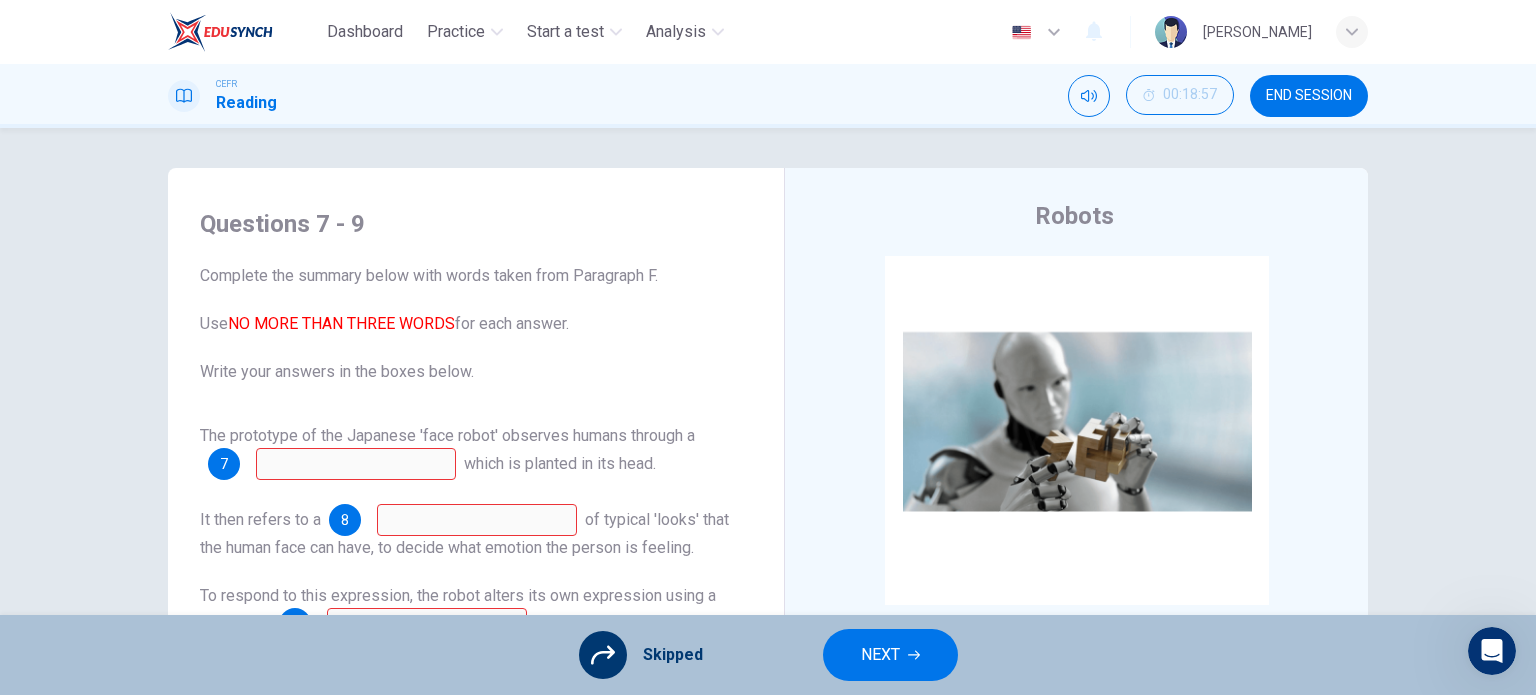 scroll, scrollTop: 288, scrollLeft: 0, axis: vertical 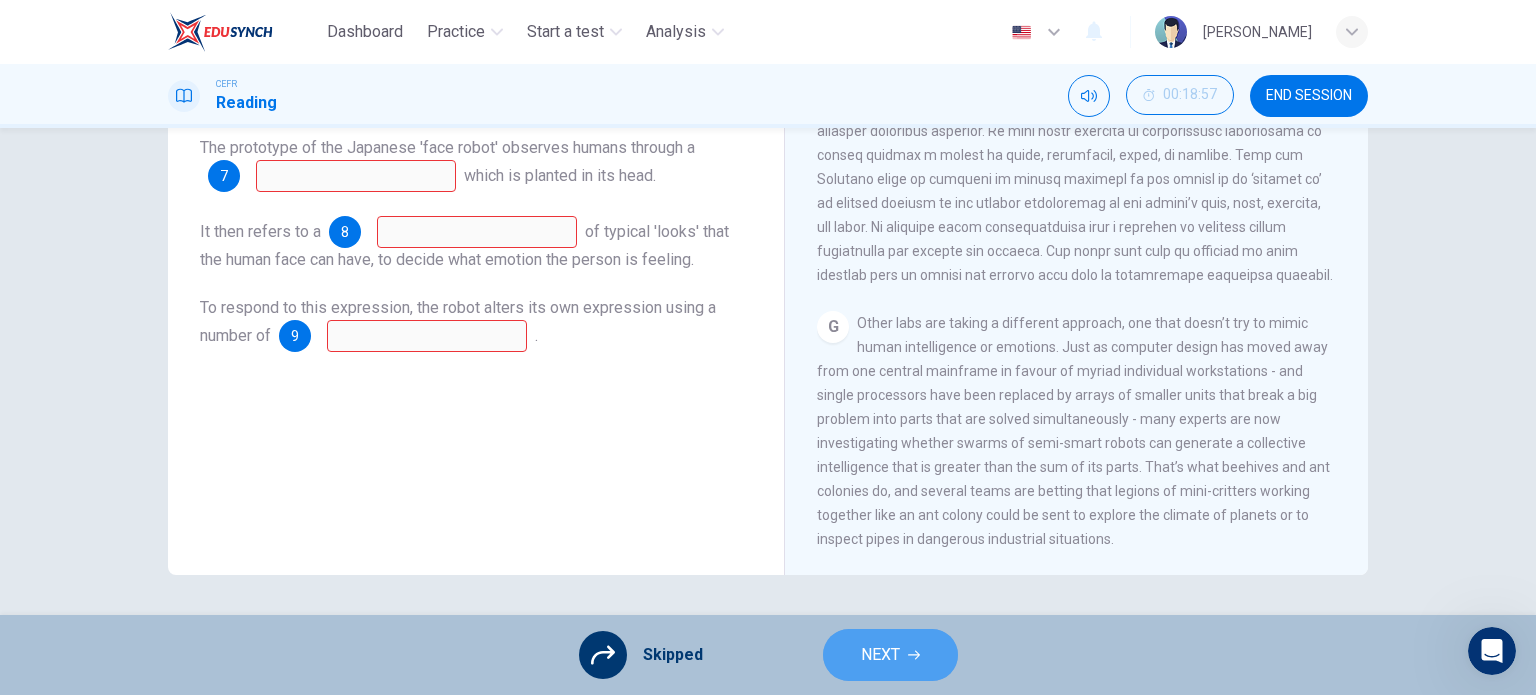 click on "NEXT" at bounding box center [890, 655] 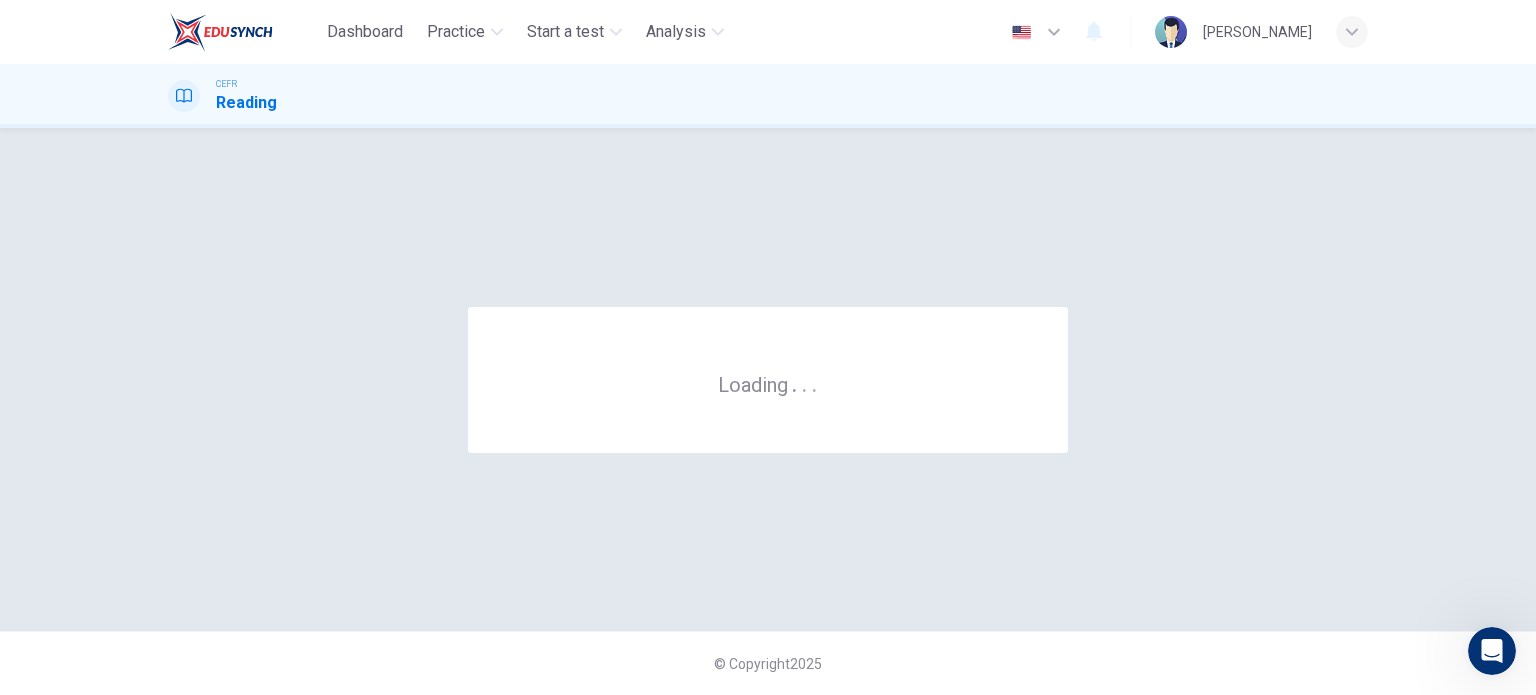scroll, scrollTop: 0, scrollLeft: 0, axis: both 